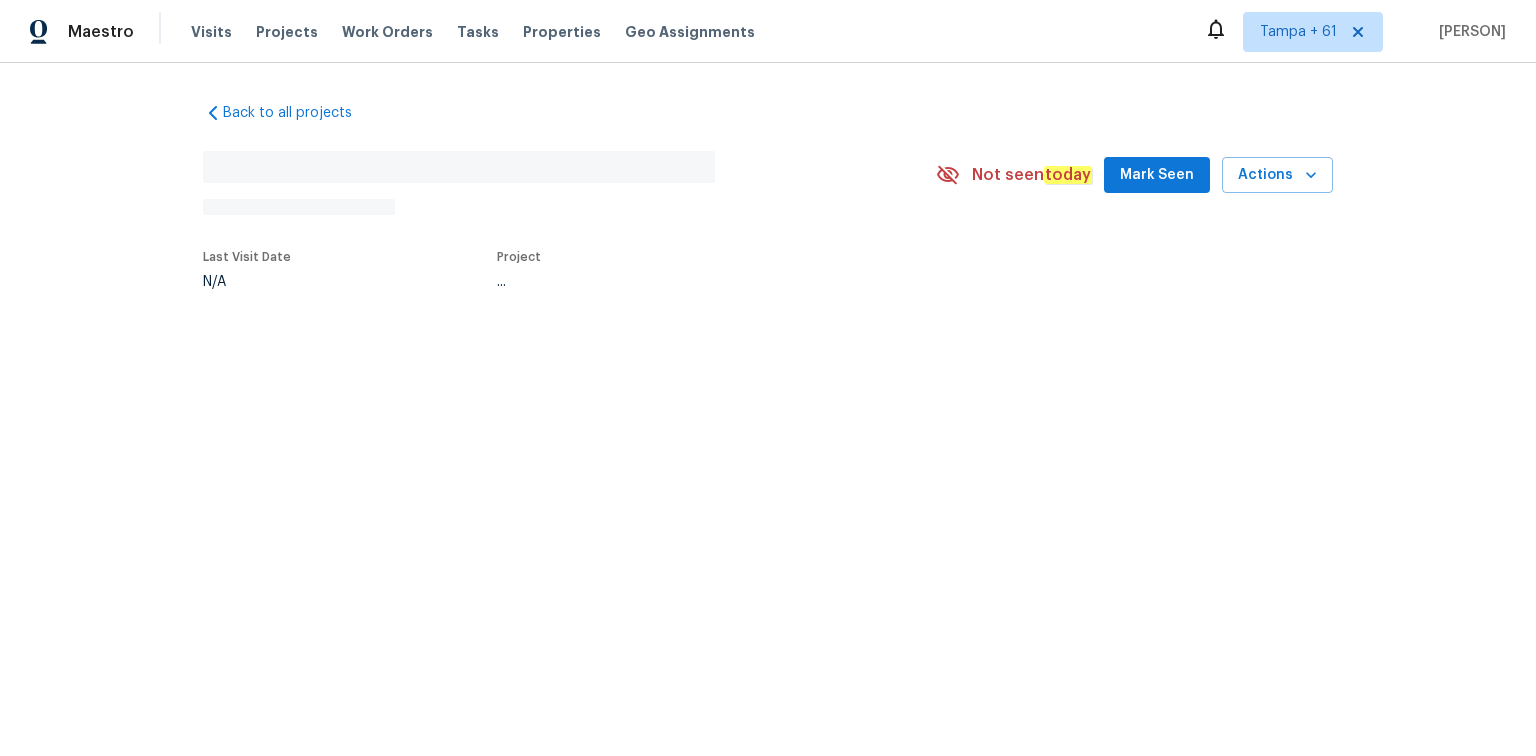 scroll, scrollTop: 0, scrollLeft: 0, axis: both 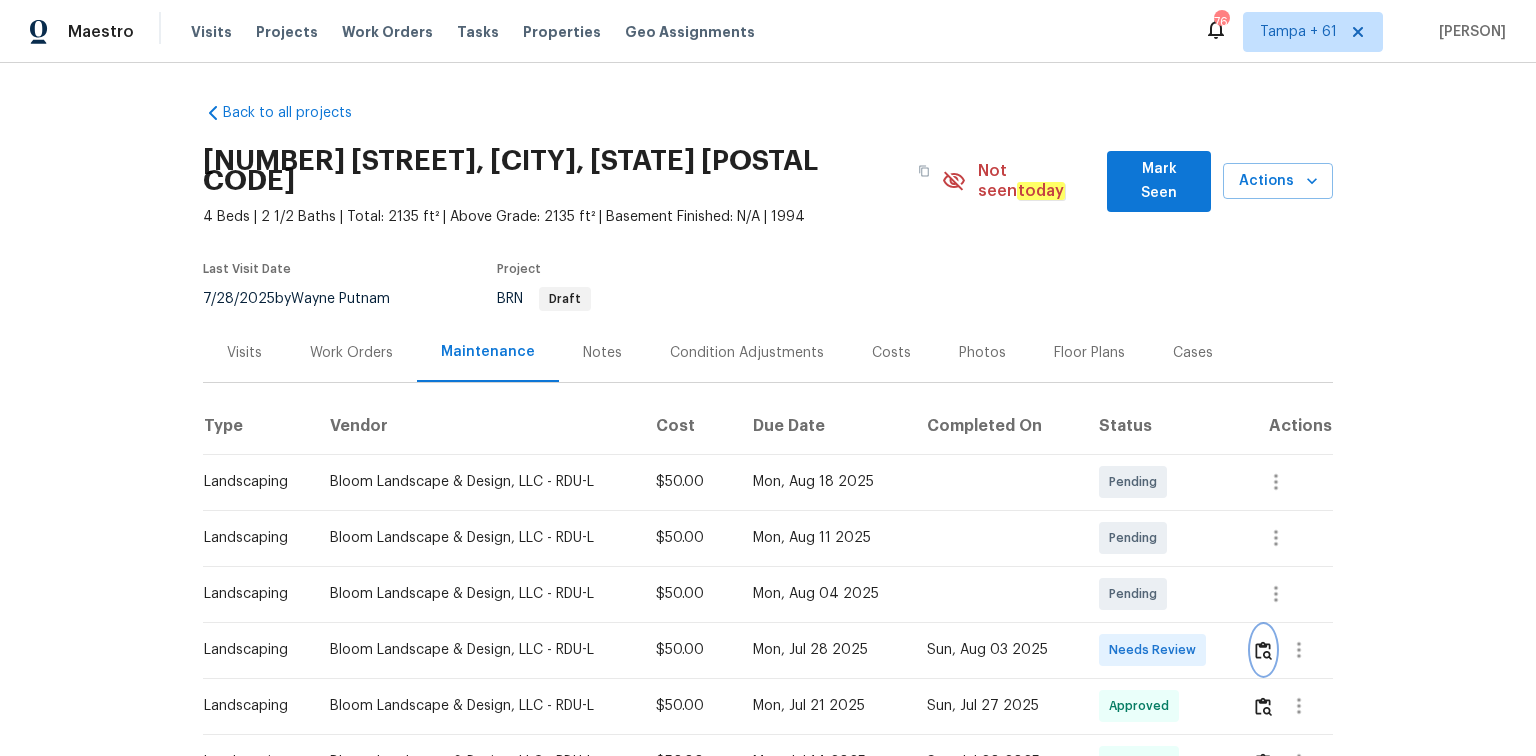 click at bounding box center (1263, 650) 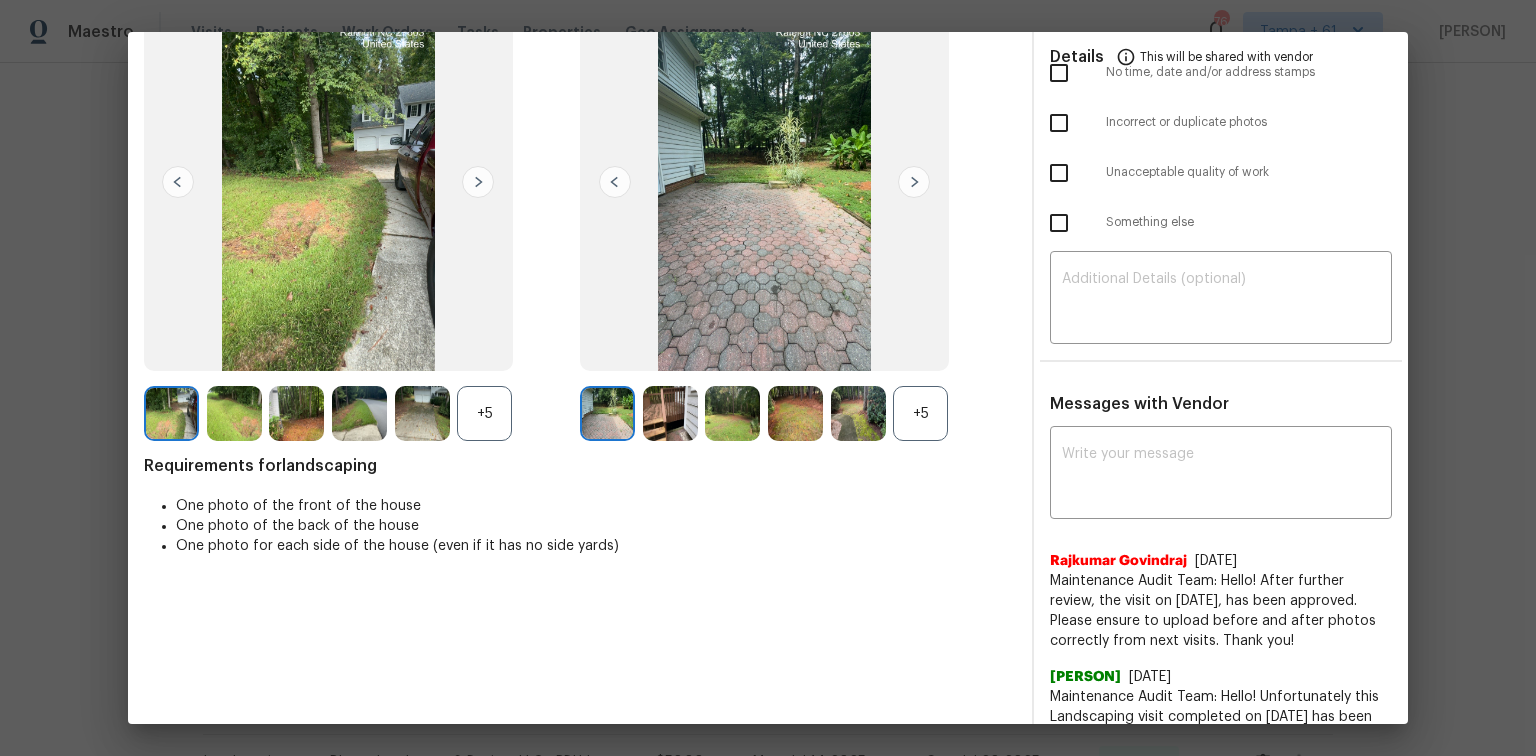 scroll, scrollTop: 160, scrollLeft: 0, axis: vertical 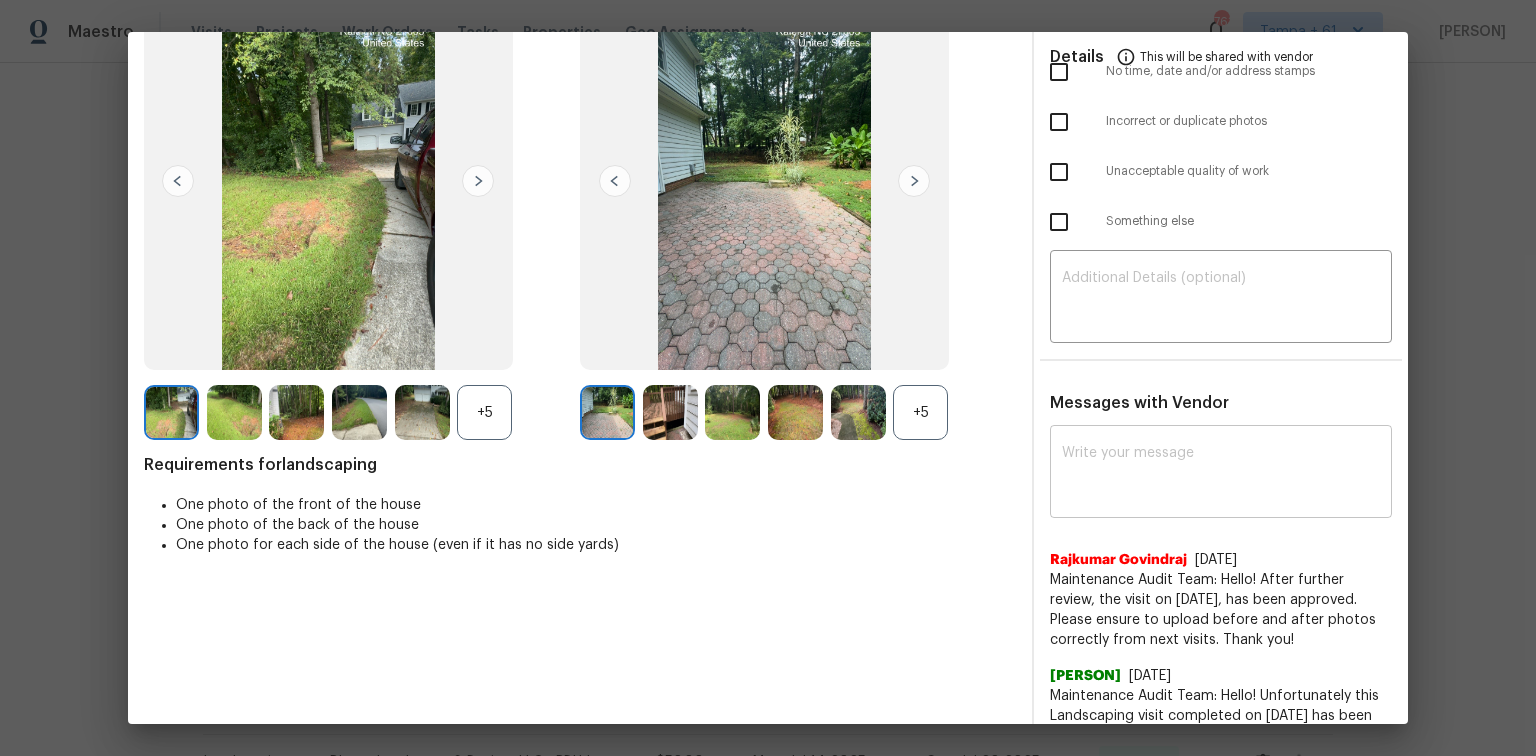 click at bounding box center (1221, 474) 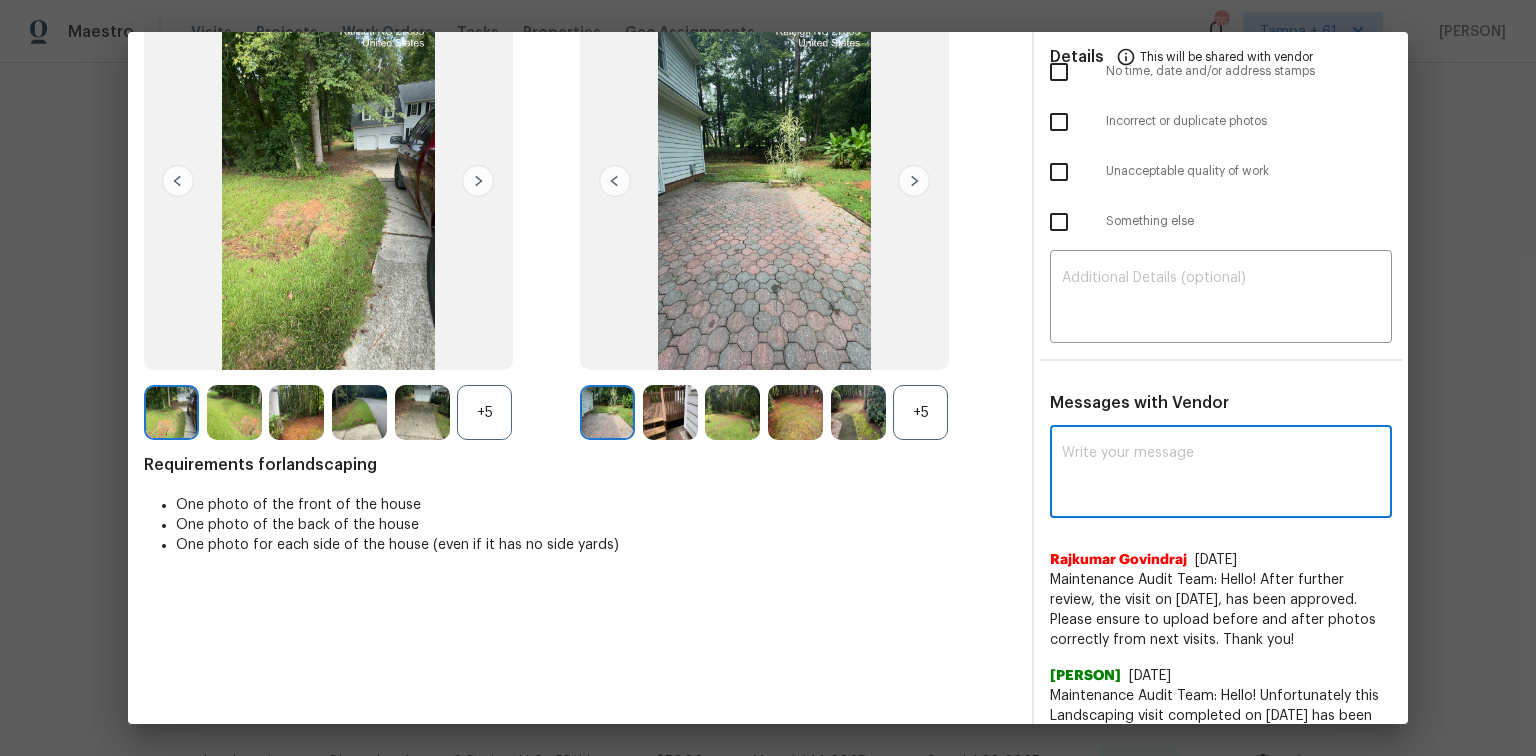 paste on "Maintenance Audit Team: Hello! Unfortunately, this Landscaping visit completed on 08/03/2025 has been denied because "Dry leaves surrounded the property .Per the updated Standards of Work, return visits to correct quality issues from a previously denied visit are not permitted. The work must meet quality standards and be fully completed during the initial visit in order to be approved. Please ensure that all standards are met at the next scheduled visit. If you or your team need a refresher on the quality standards and requirements, please refer to the updated Standards of Work that have been distributed via email. Thank you!" 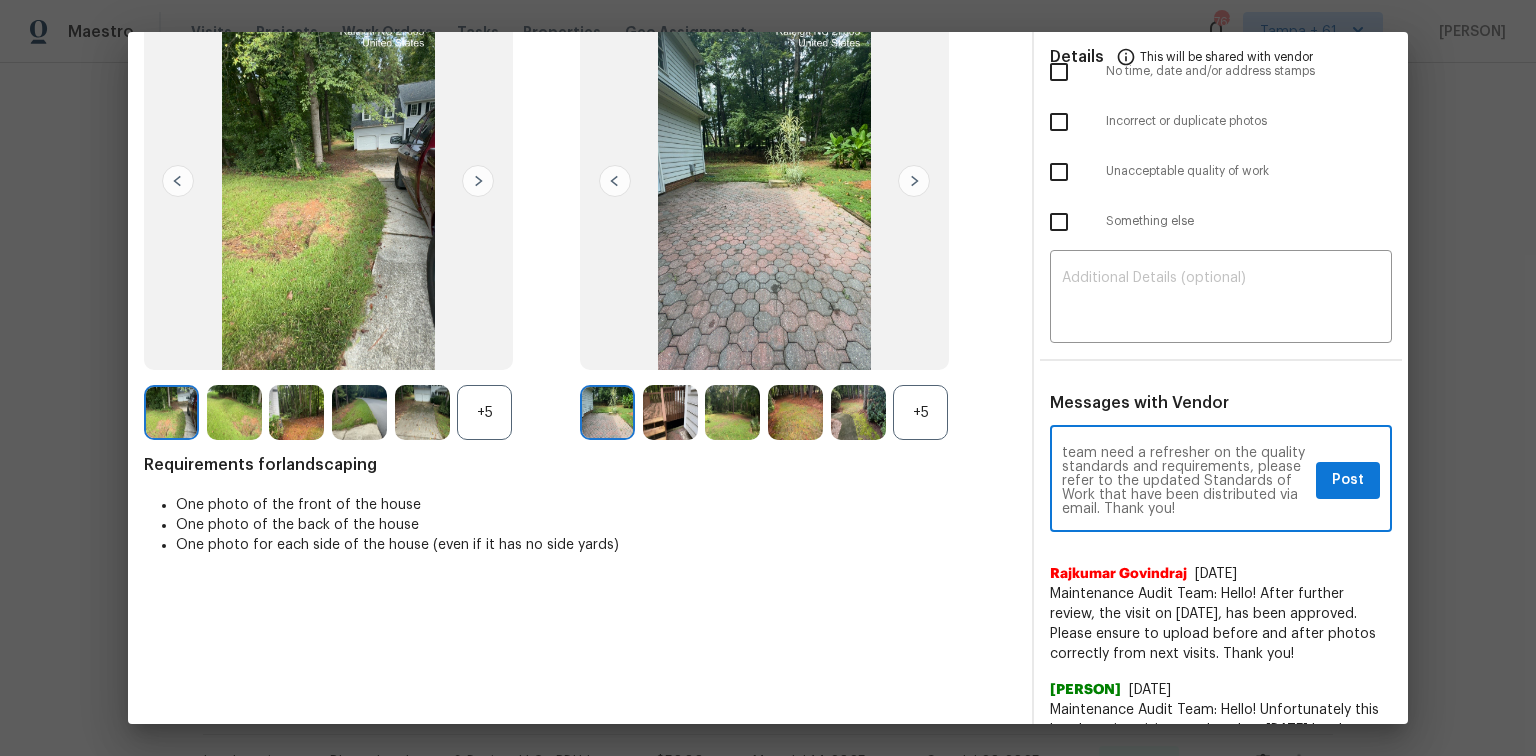 scroll, scrollTop: 0, scrollLeft: 0, axis: both 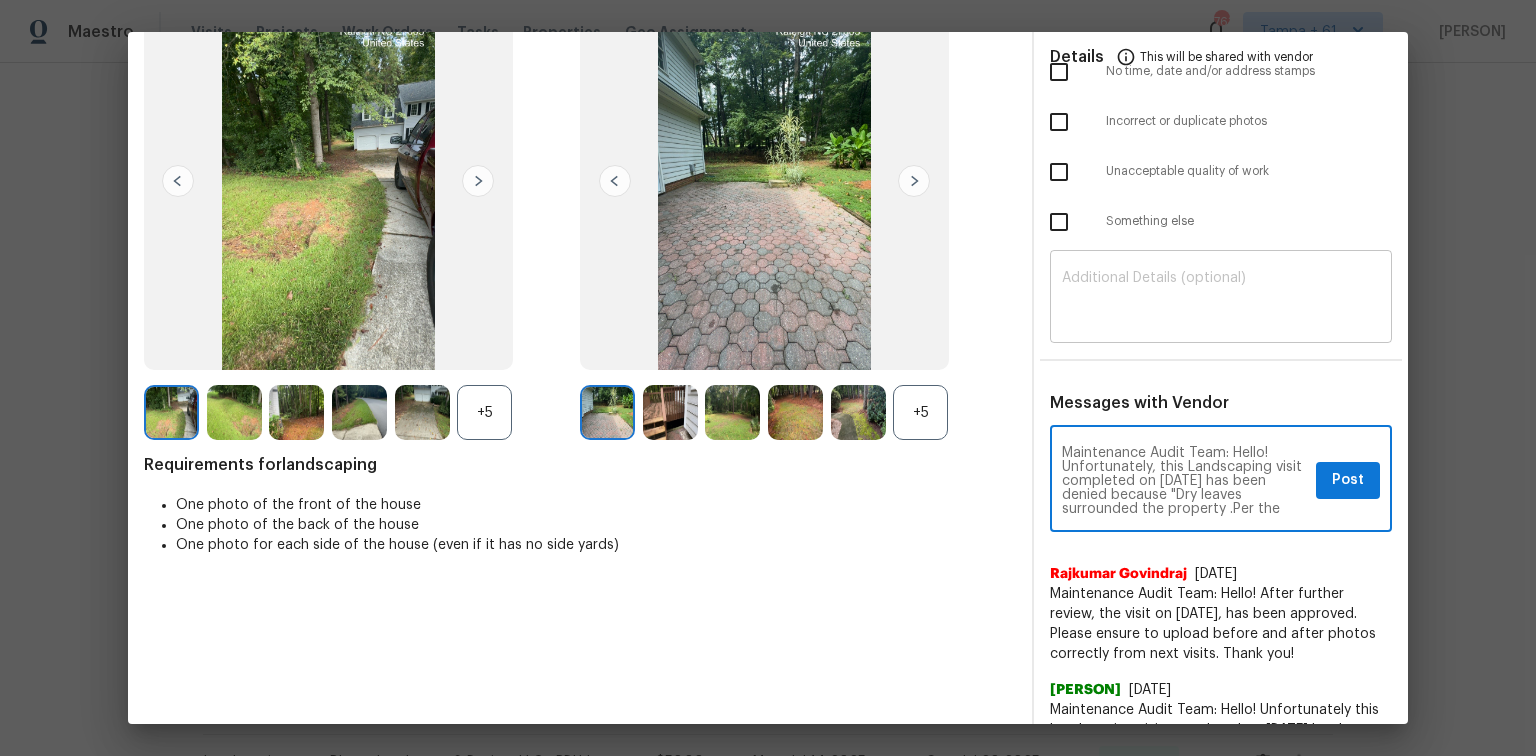 type on "Maintenance Audit Team: Hello! Unfortunately, this Landscaping visit completed on 08/03/2025 has been denied because "Dry leaves surrounded the property .Per the updated Standards of Work, return visits to correct quality issues from a previously denied visit are not permitted. The work must meet quality standards and be fully completed during the initial visit in order to be approved. Please ensure that all standards are met at the next scheduled visit. If you or your team need a refresher on the quality standards and requirements, please refer to the updated Standards of Work that have been distributed via email. Thank you!" 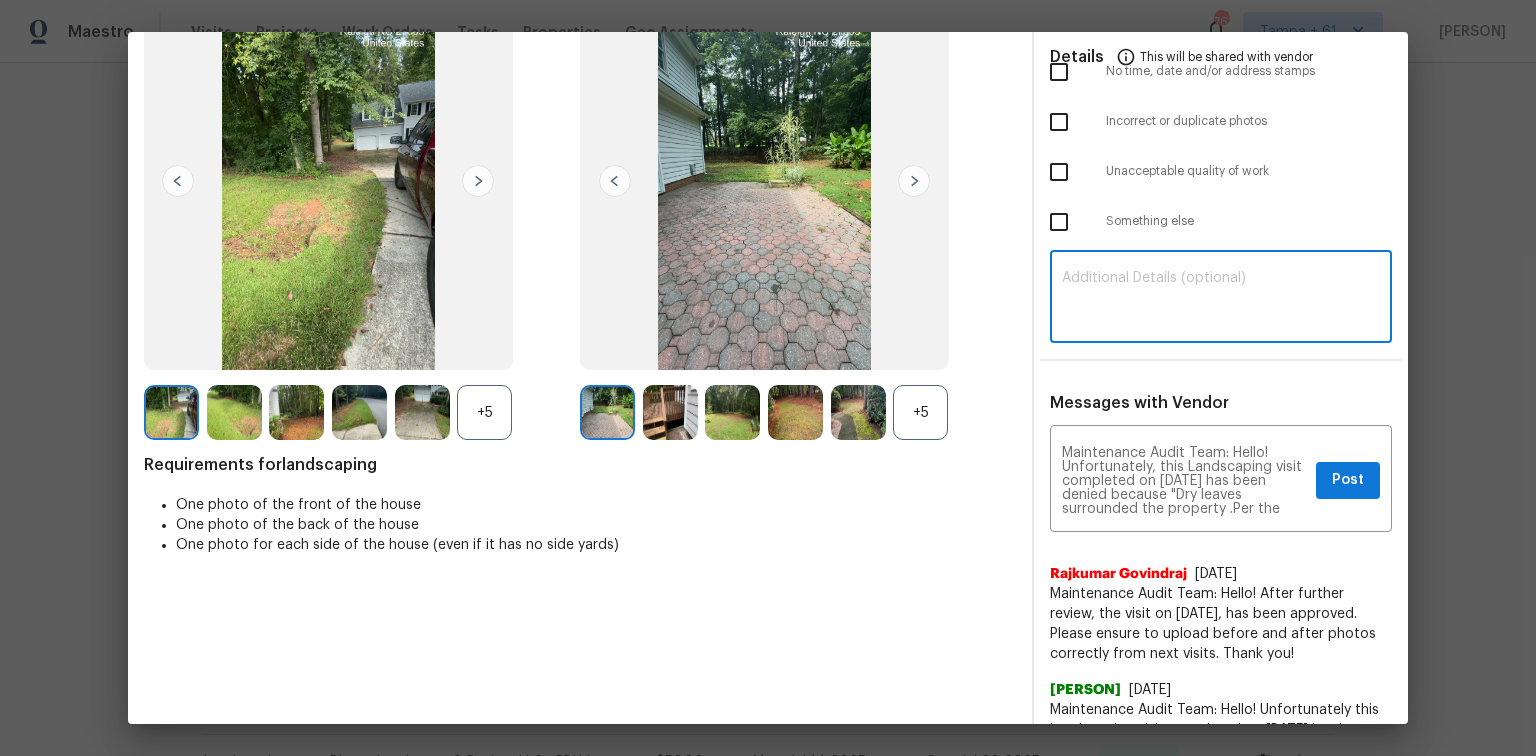 click at bounding box center (1221, 299) 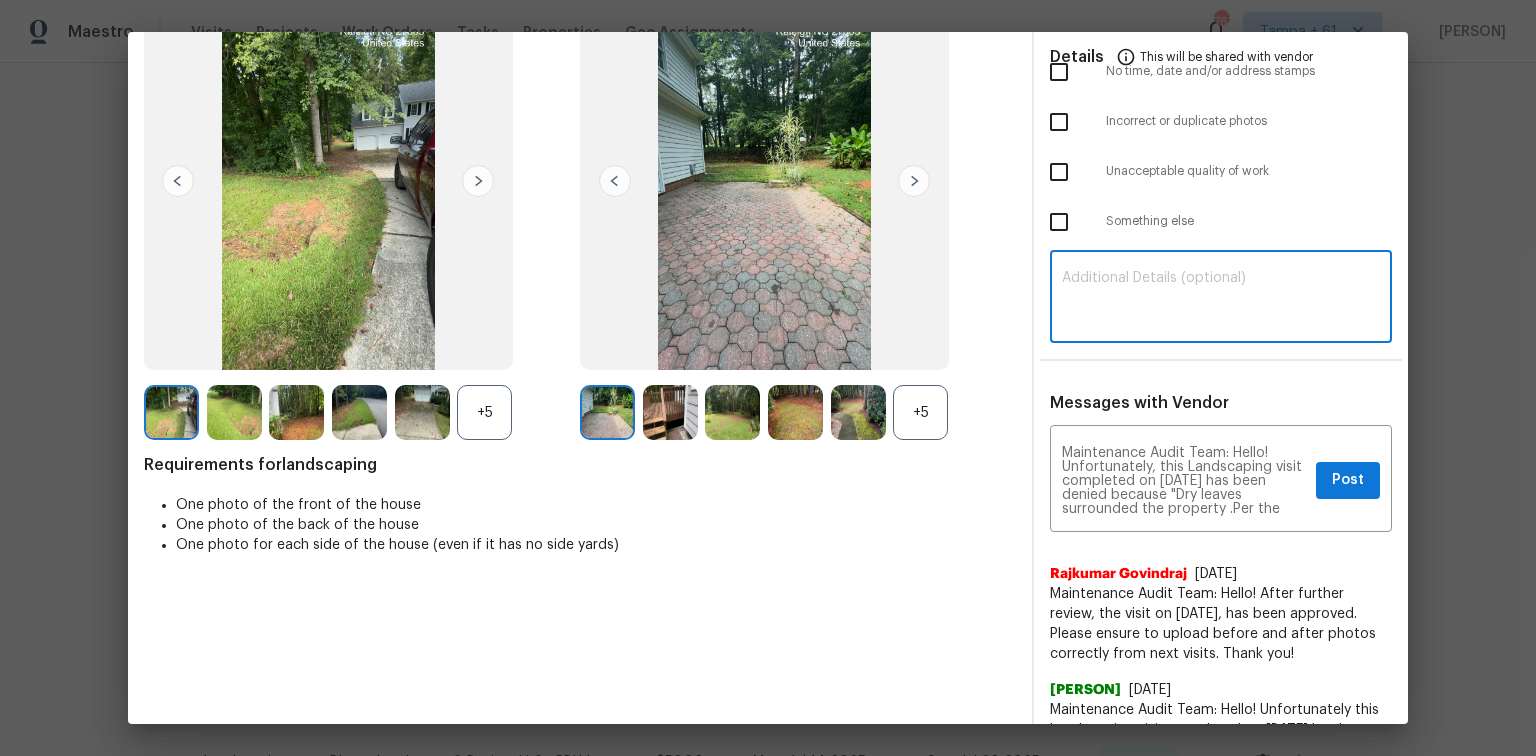 paste on "Maintenance Audit Team: Hello! Unfortunately, this Landscaping visit completed on 08/03/2025 has been denied because "Dry leaves surrounded the property .Per the updated Standards of Work, return visits to correct quality issues from a previously denied visit are not permitted. The work must meet quality standards and be fully completed during the initial visit in order to be approved. Please ensure that all standards are met at the next scheduled visit. If you or your team need a refresher on the quality standards and requirements, please refer to the updated Standards of Work that have been distributed via email. Thank you!" 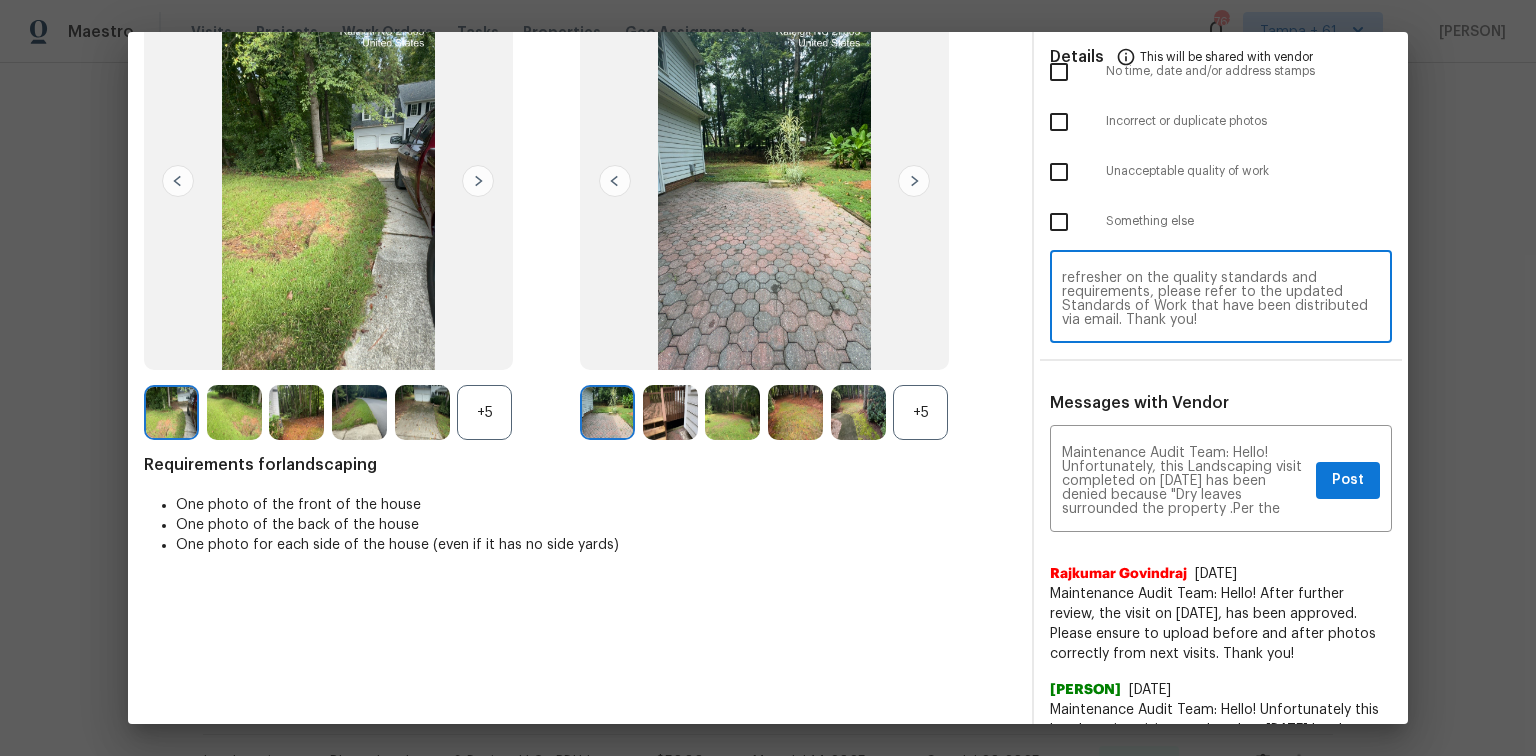 scroll, scrollTop: 0, scrollLeft: 0, axis: both 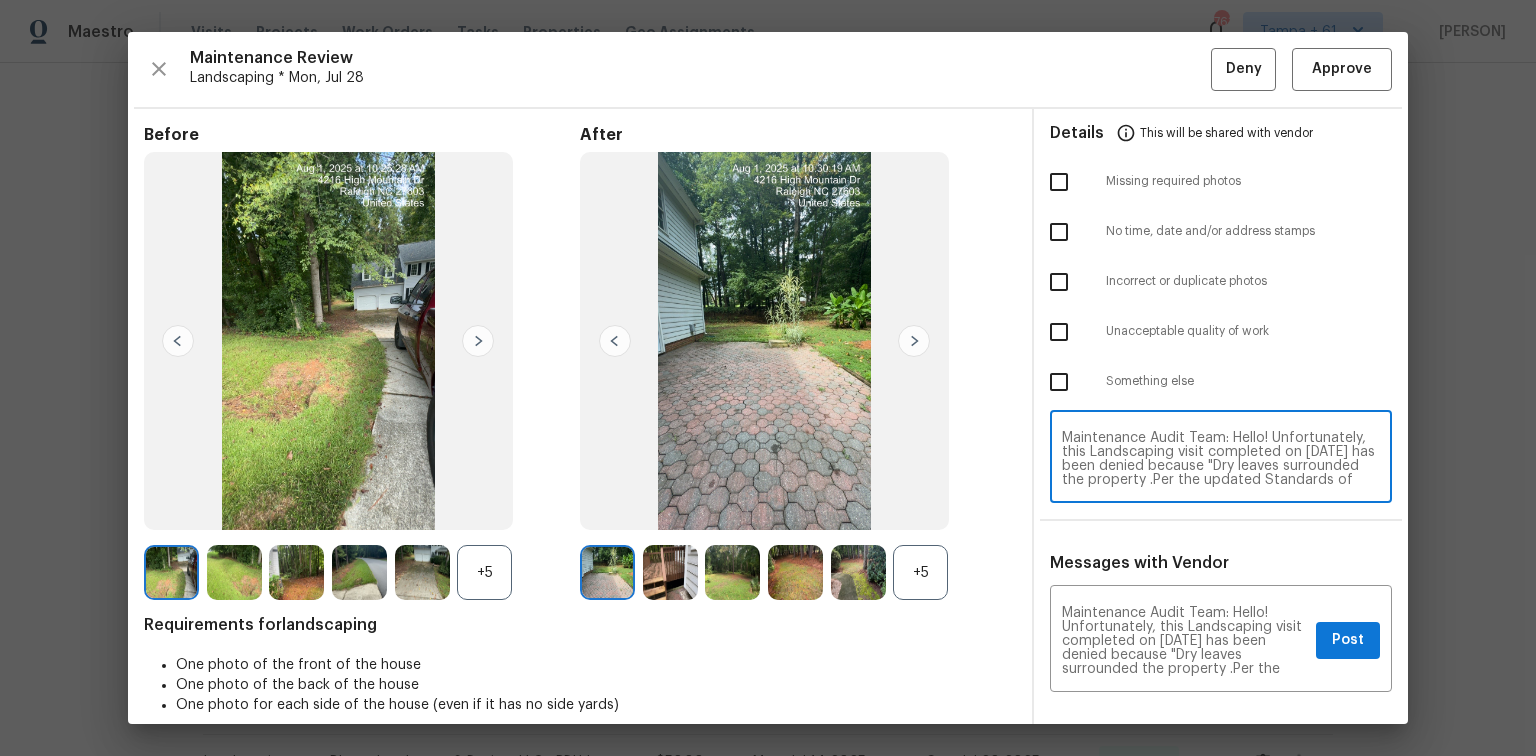 type on "Maintenance Audit Team: Hello! Unfortunately, this Landscaping visit completed on 08/03/2025 has been denied because "Dry leaves surrounded the property .Per the updated Standards of Work, return visits to correct quality issues from a previously denied visit are not permitted. The work must meet quality standards and be fully completed during the initial visit in order to be approved. Please ensure that all standards are met at the next scheduled visit. If you or your team need a refresher on the quality standards and requirements, please refer to the updated Standards of Work that have been distributed via email. Thank you!" 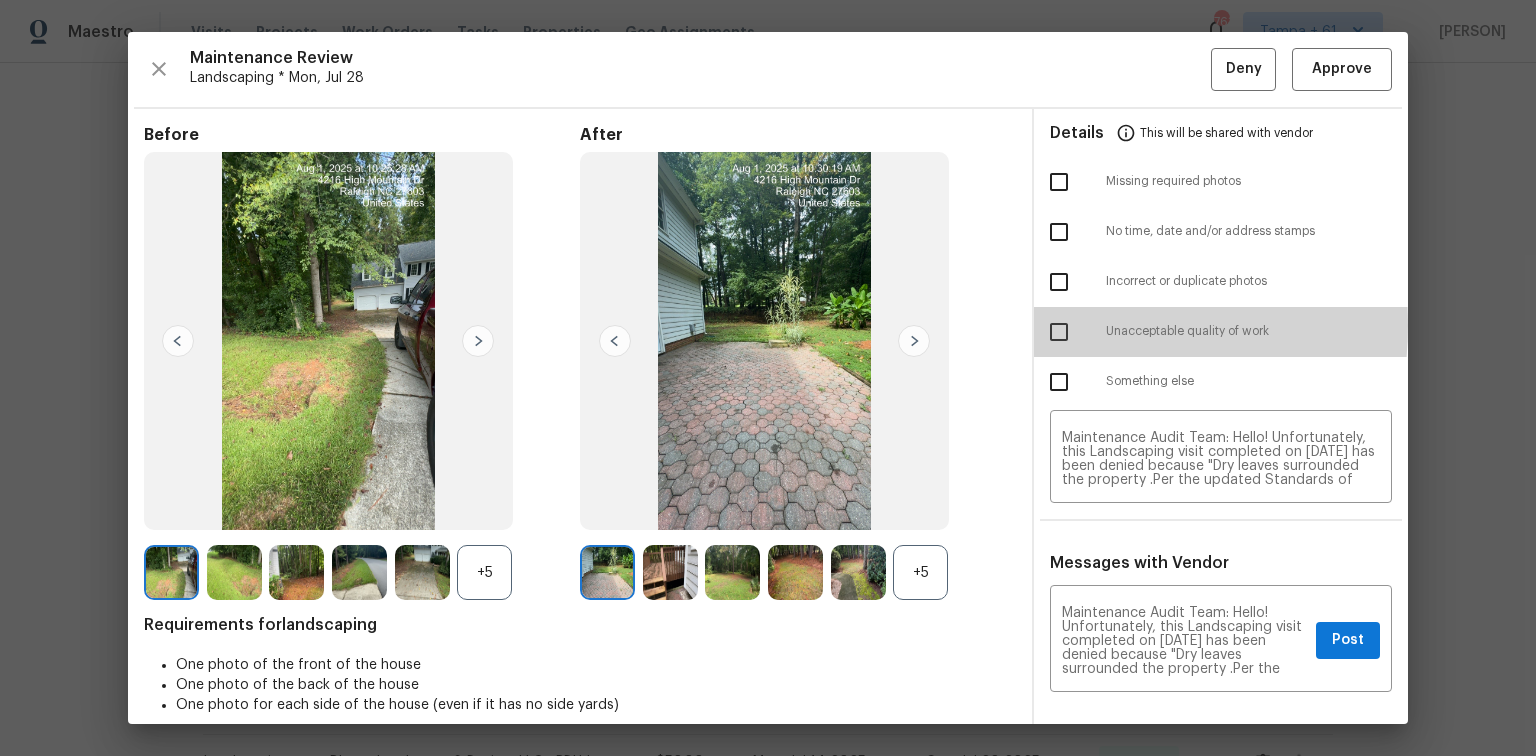 click at bounding box center [1059, 332] 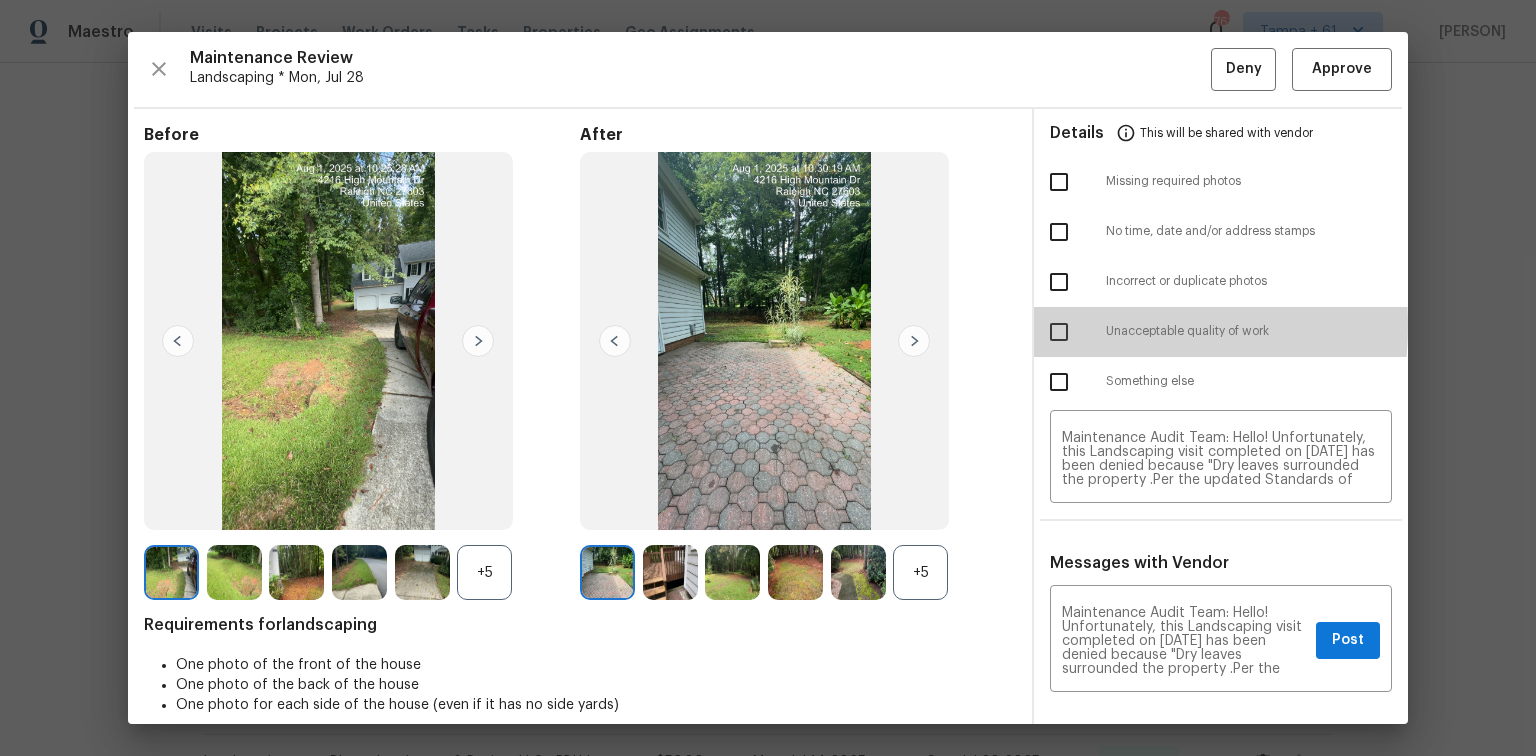 checkbox on "true" 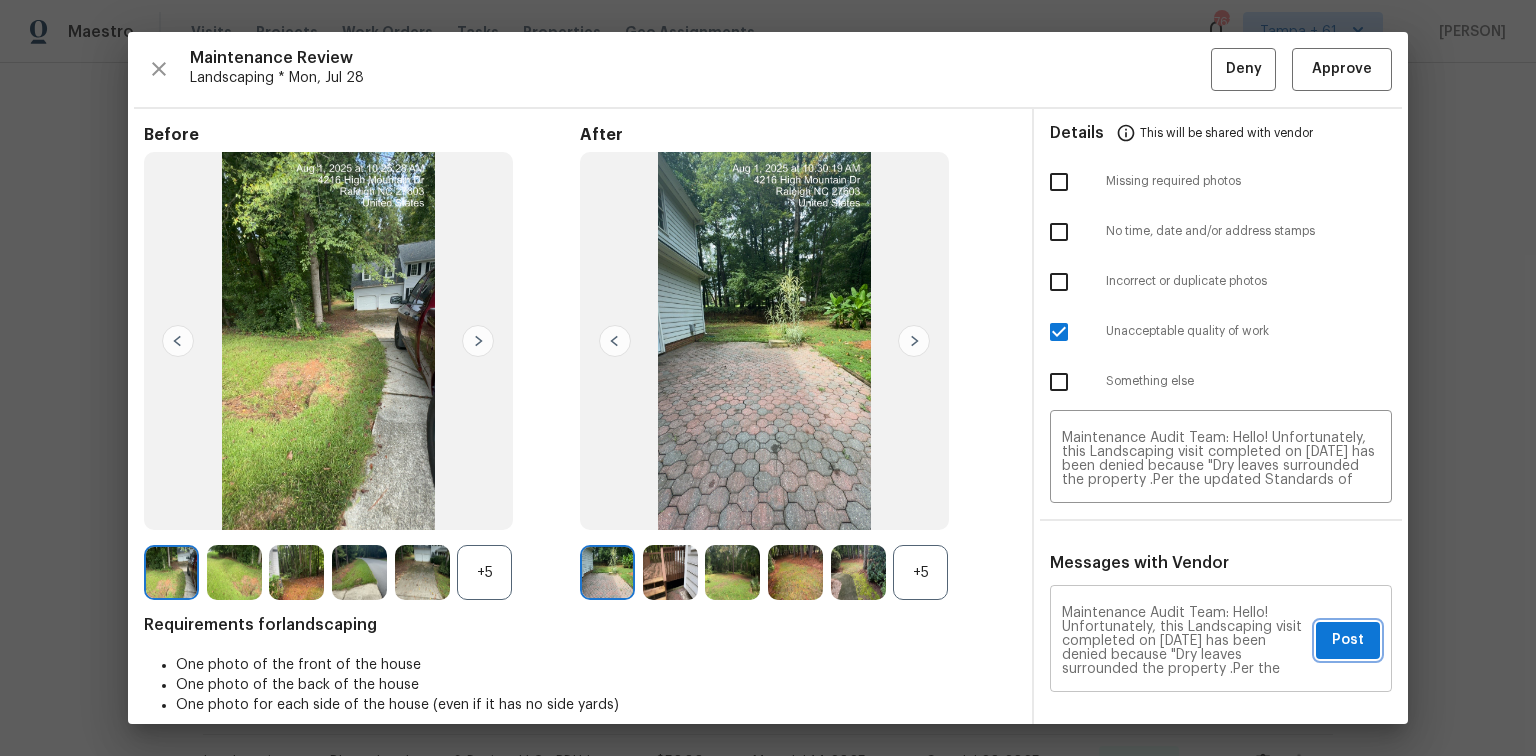 click on "Post" at bounding box center (1348, 640) 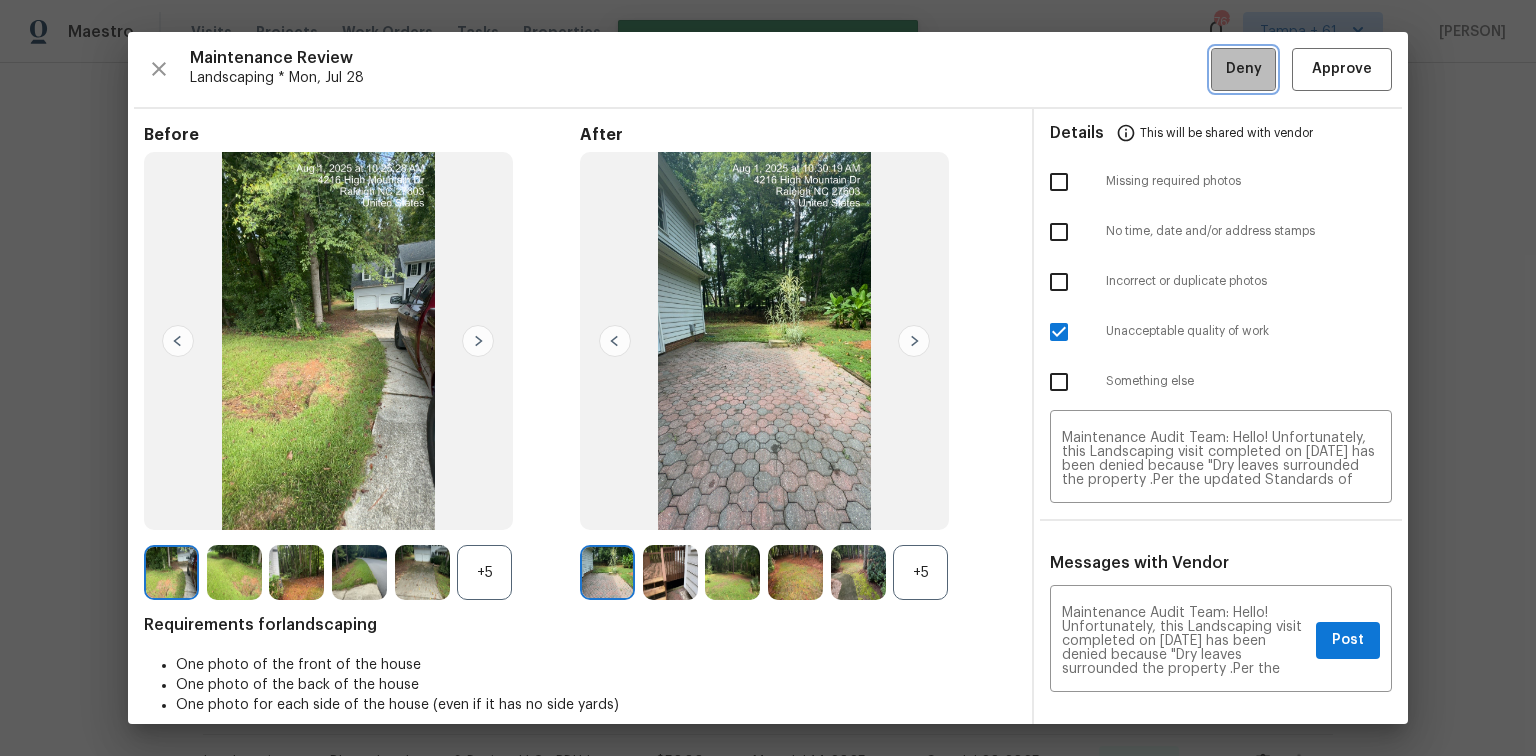 click on "Deny" at bounding box center (1243, 69) 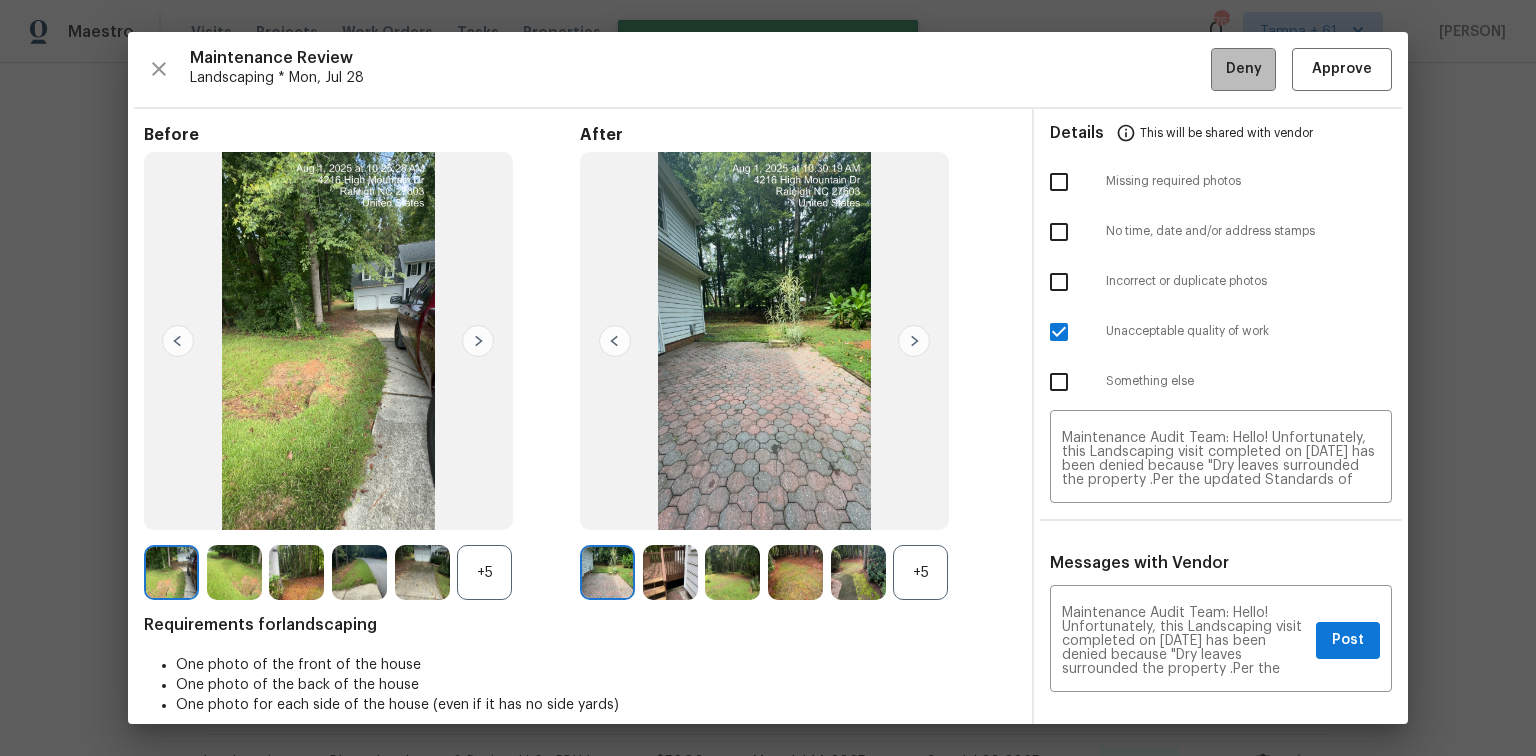 type 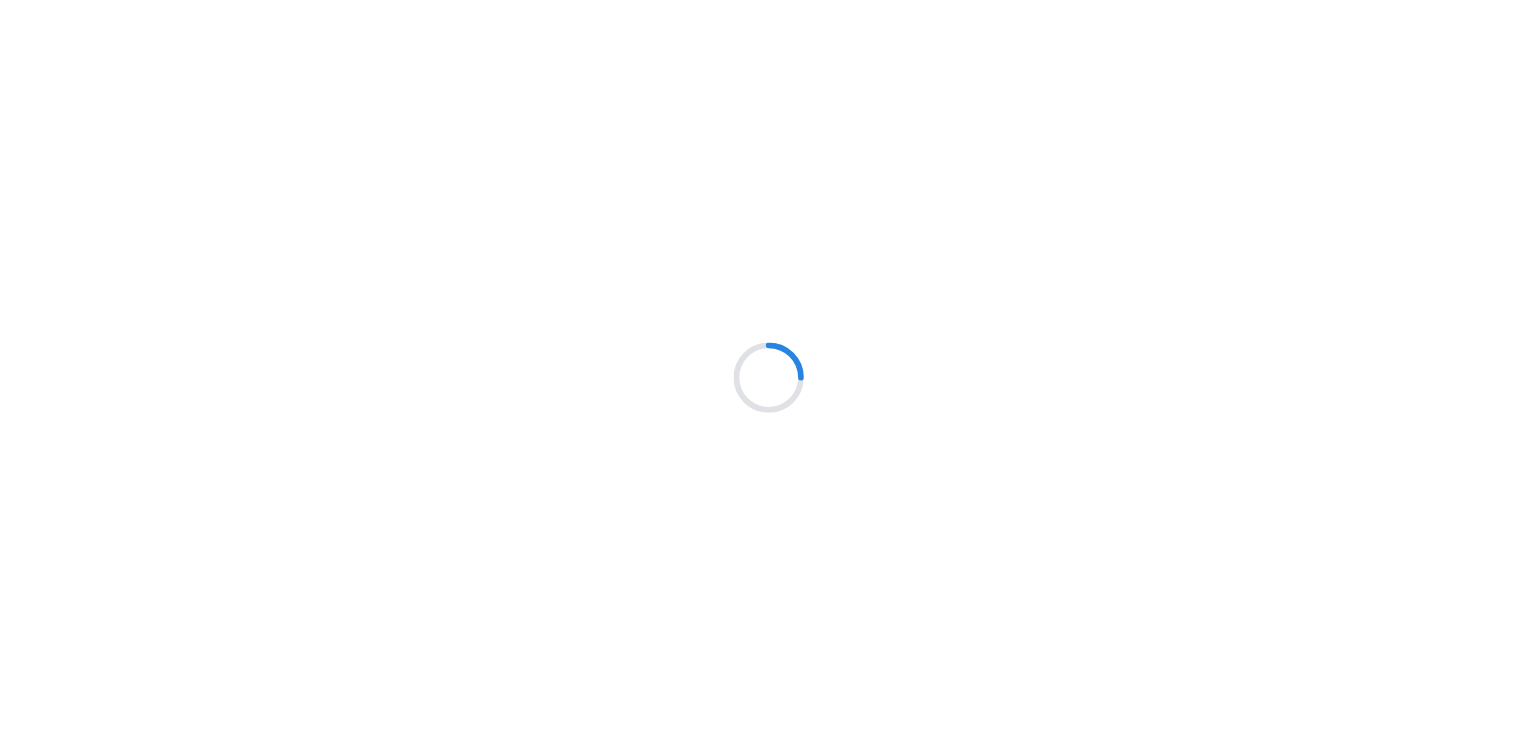 scroll, scrollTop: 0, scrollLeft: 0, axis: both 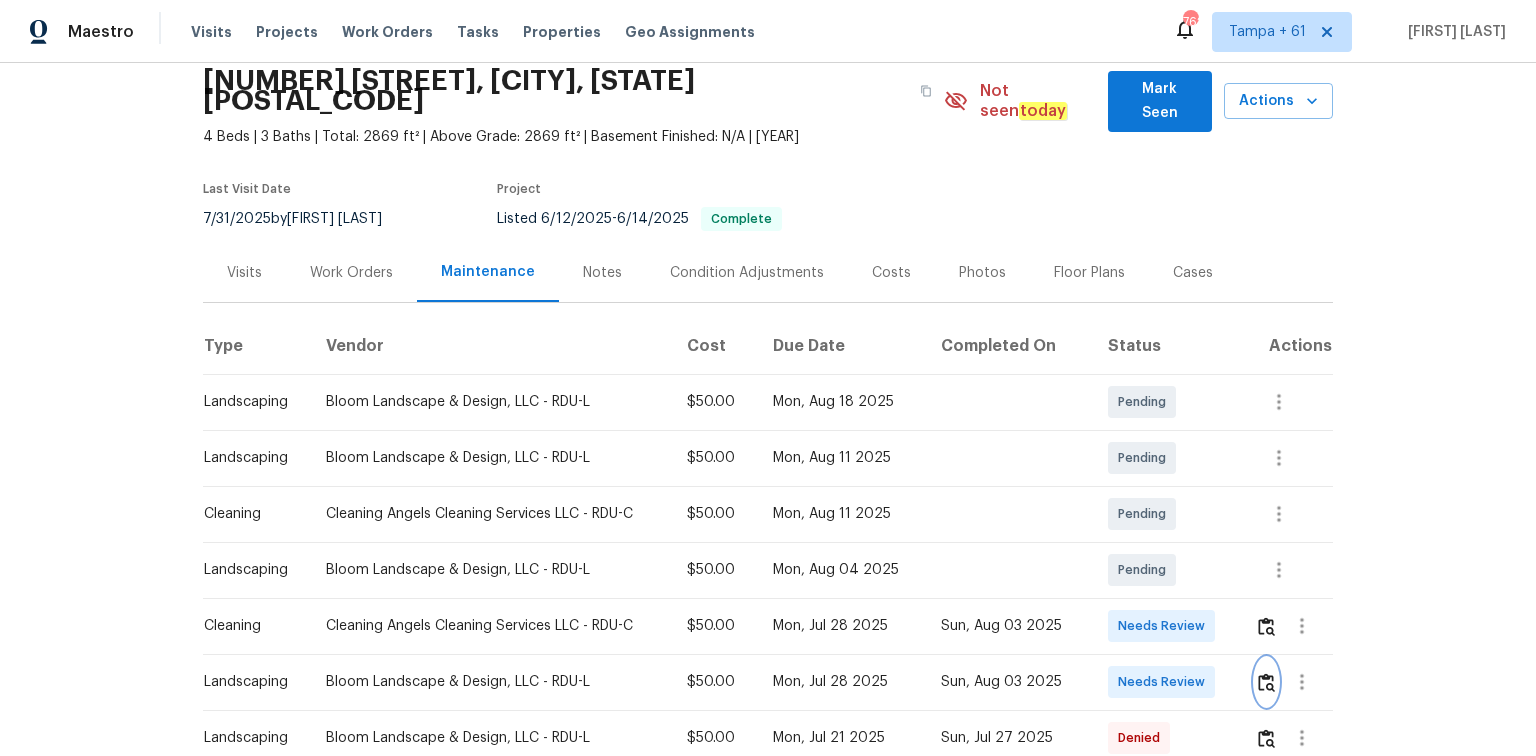 click at bounding box center [1266, 682] 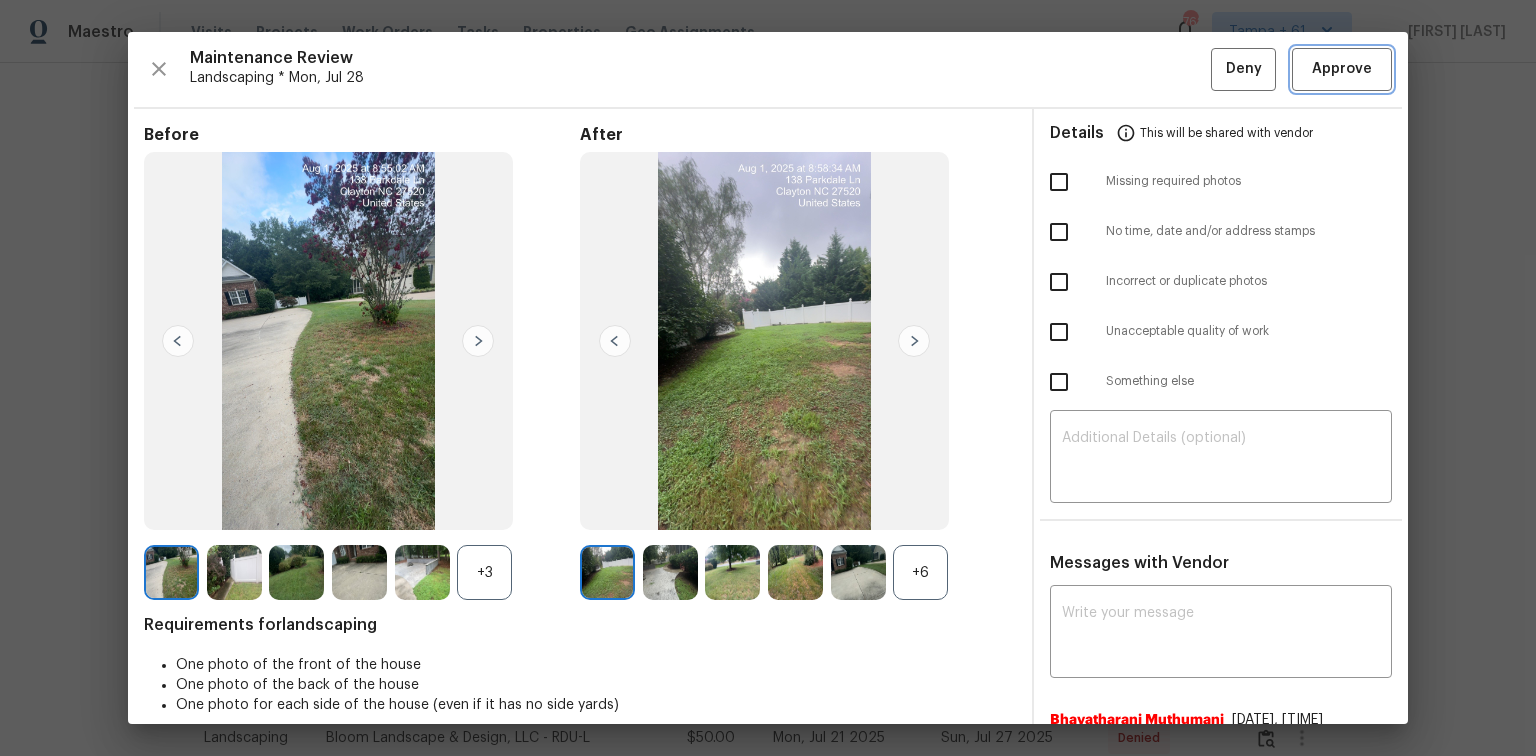 click on "Approve" at bounding box center [1342, 69] 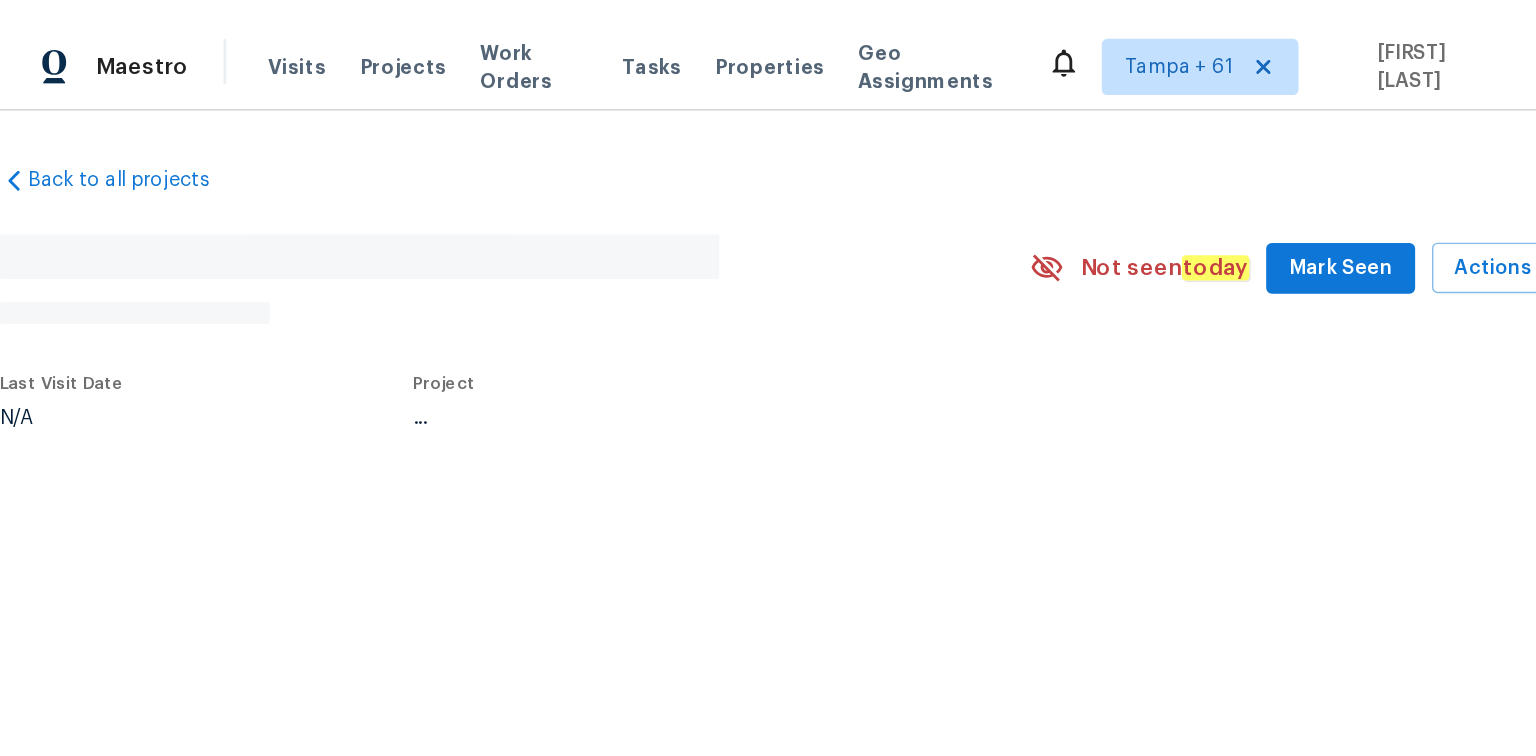 scroll, scrollTop: 0, scrollLeft: 0, axis: both 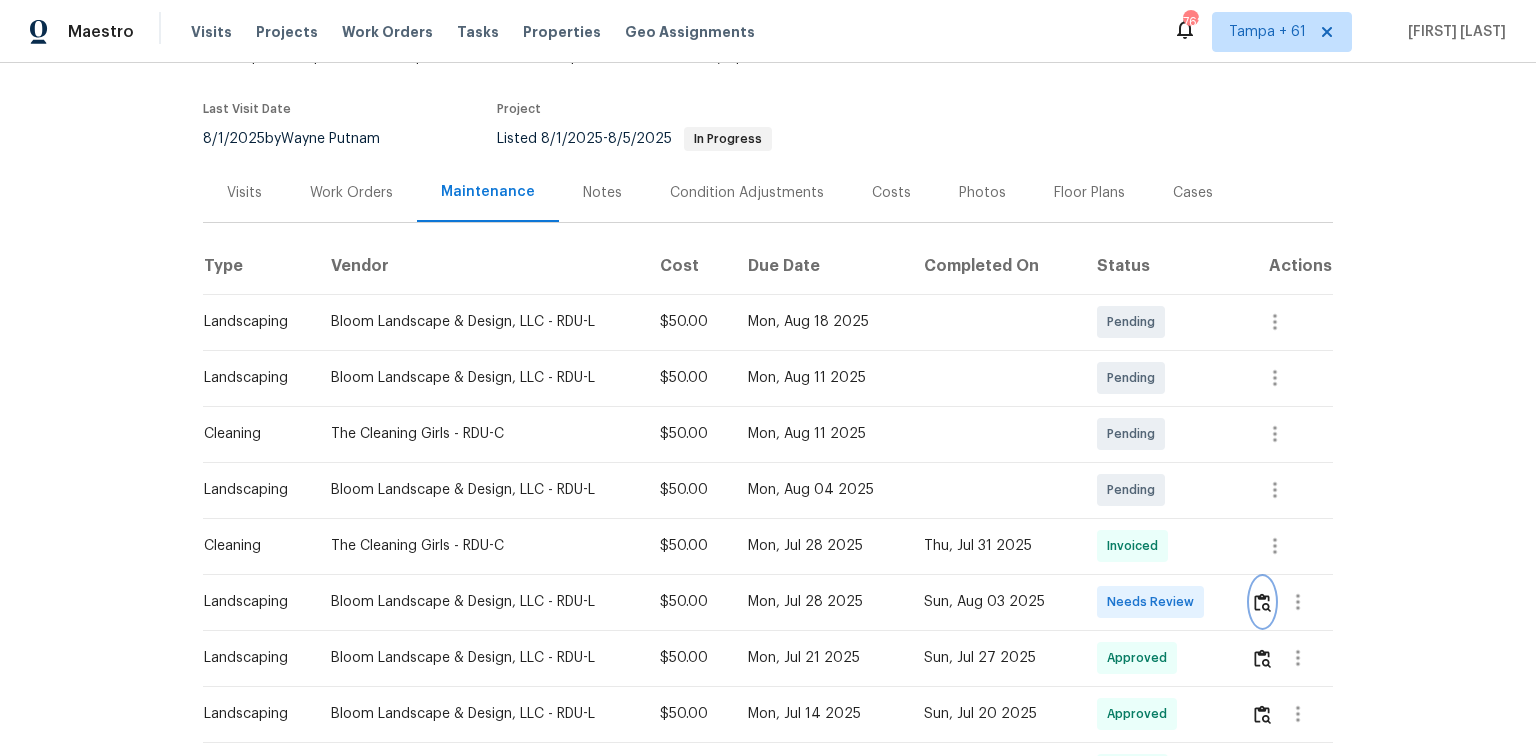 click at bounding box center (1262, 602) 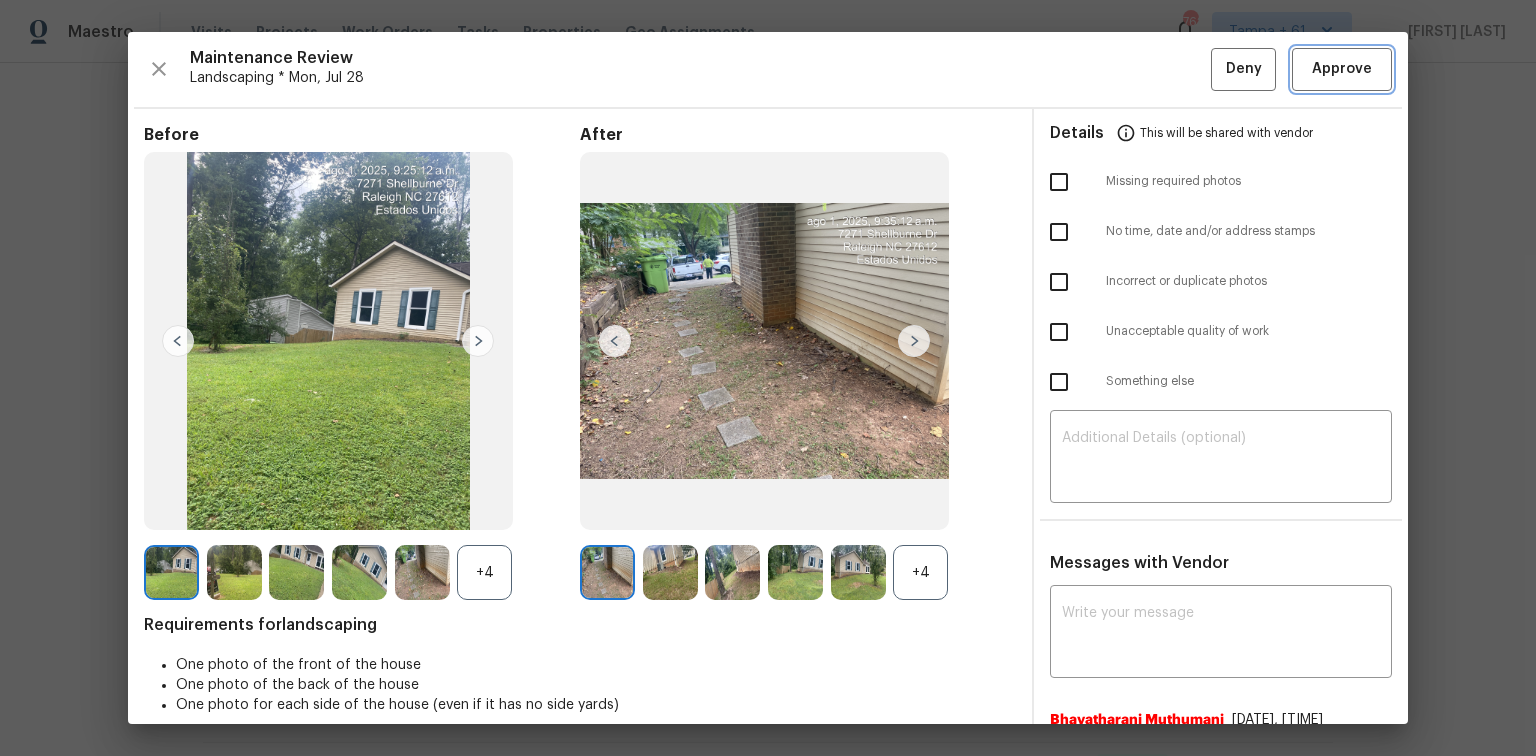click on "Approve" at bounding box center (1342, 69) 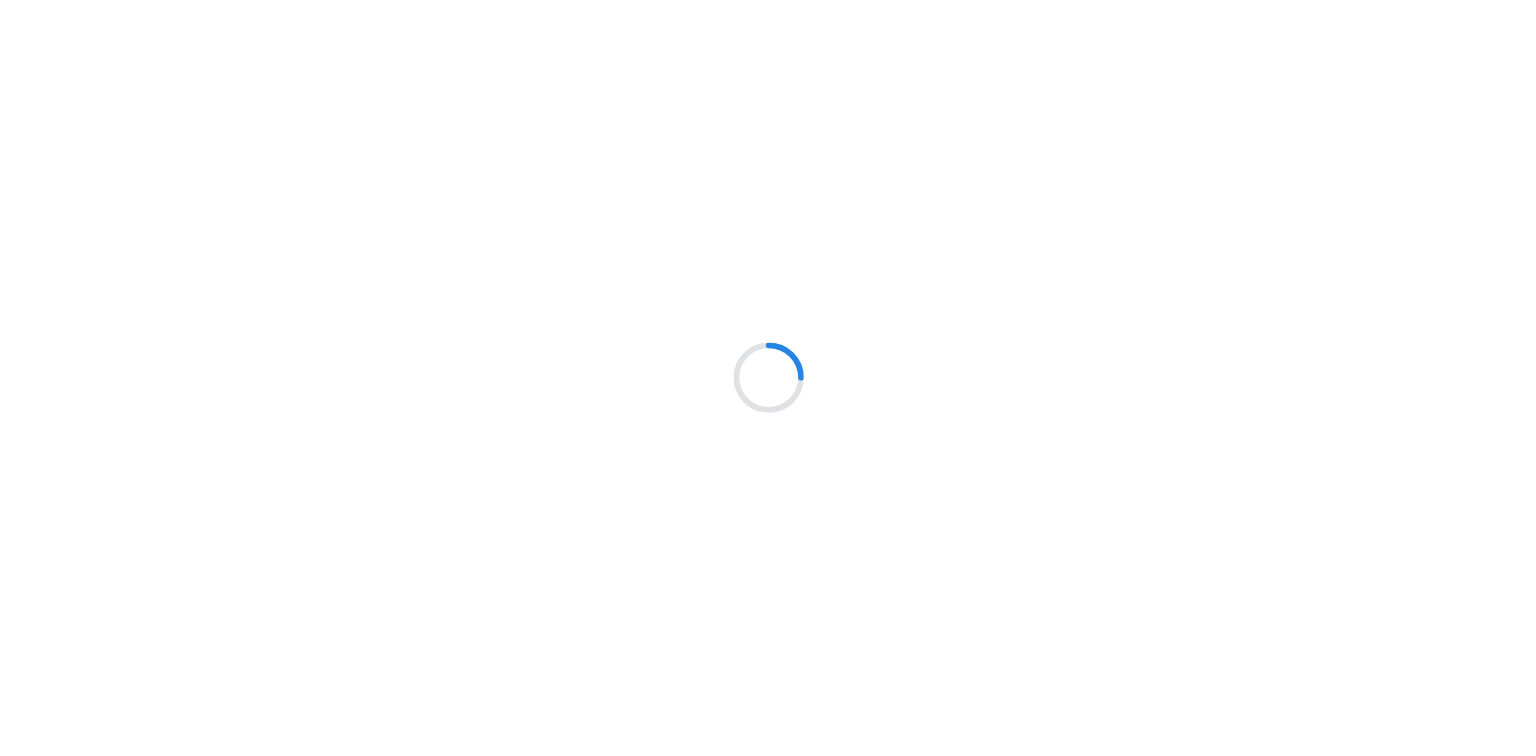 scroll, scrollTop: 0, scrollLeft: 0, axis: both 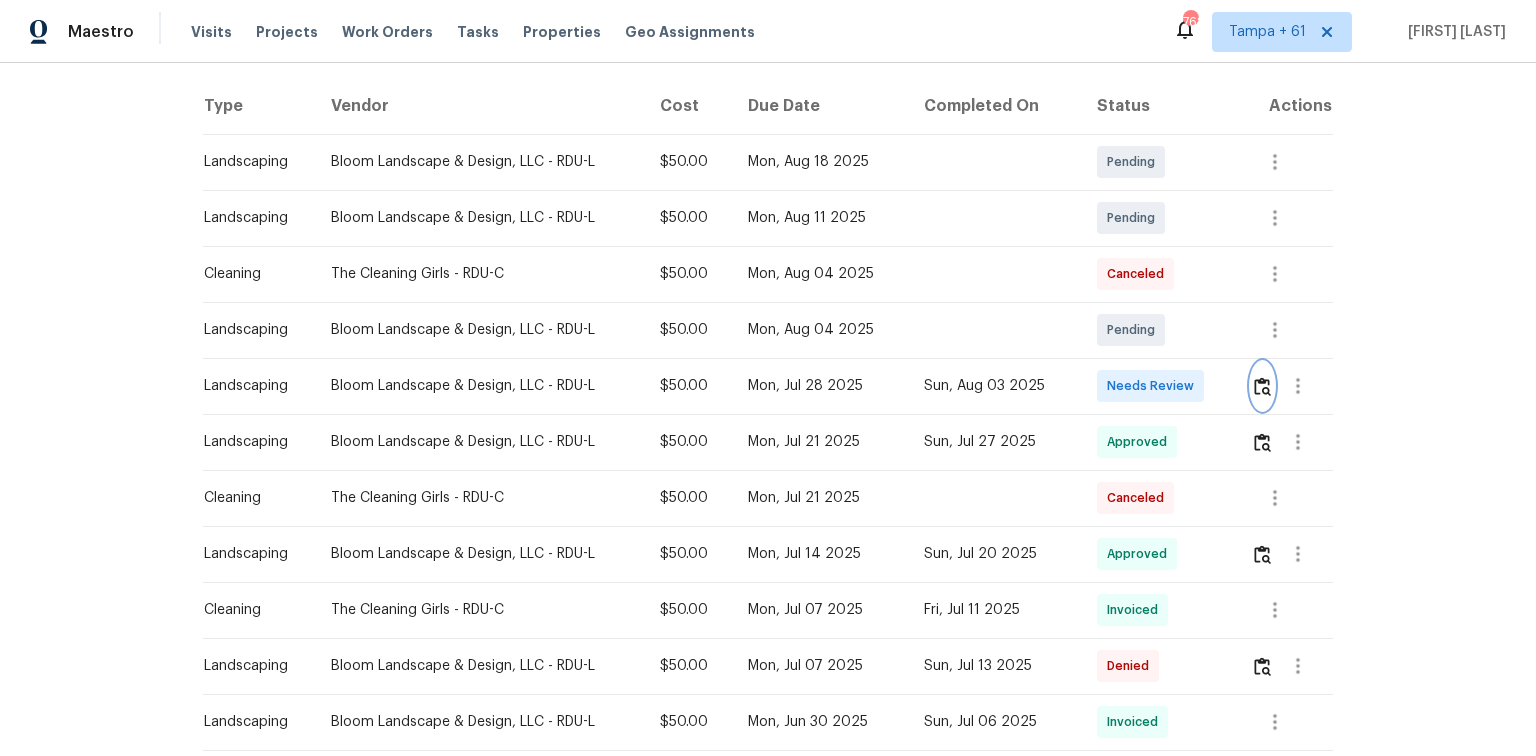 click at bounding box center (1262, 386) 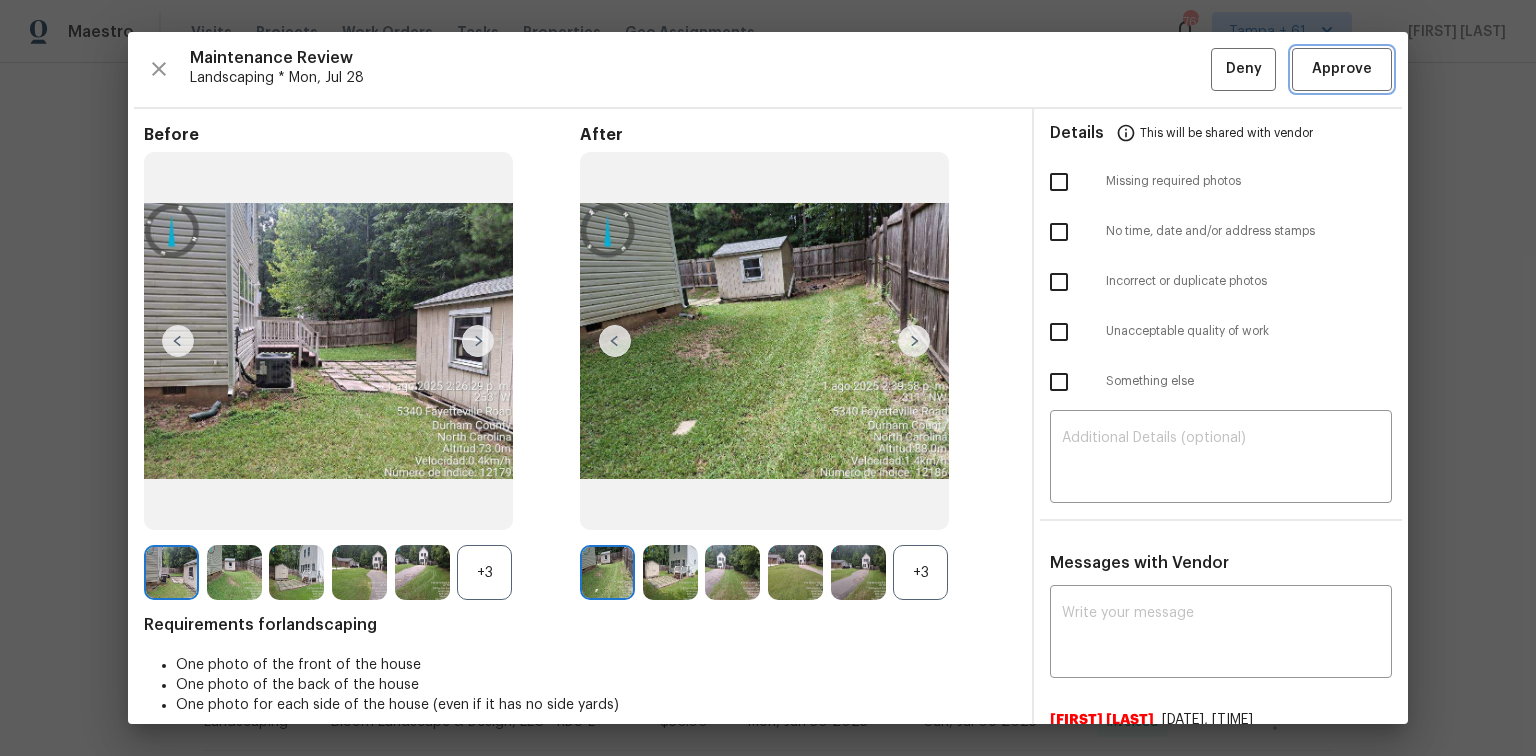 click on "Approve" at bounding box center (1342, 69) 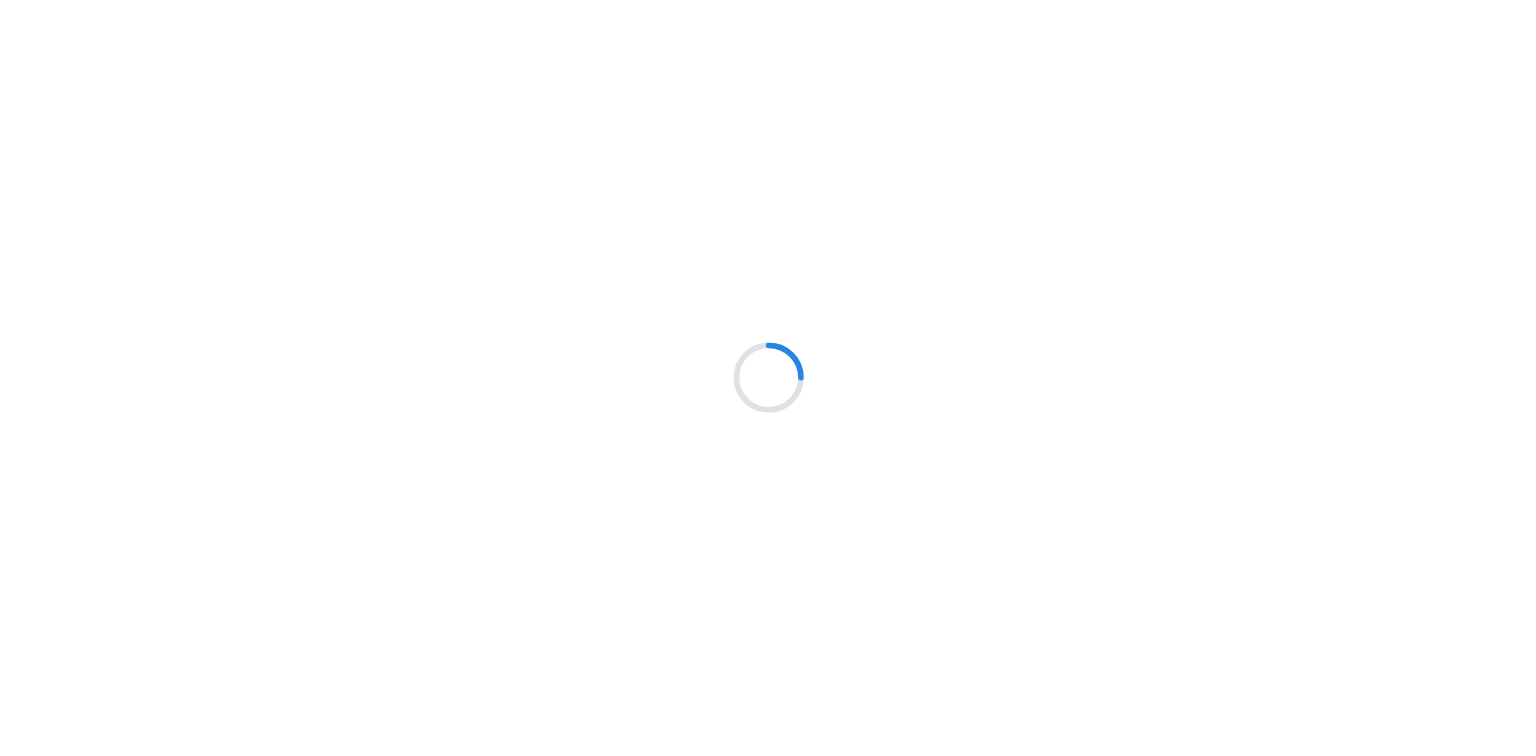 scroll, scrollTop: 0, scrollLeft: 0, axis: both 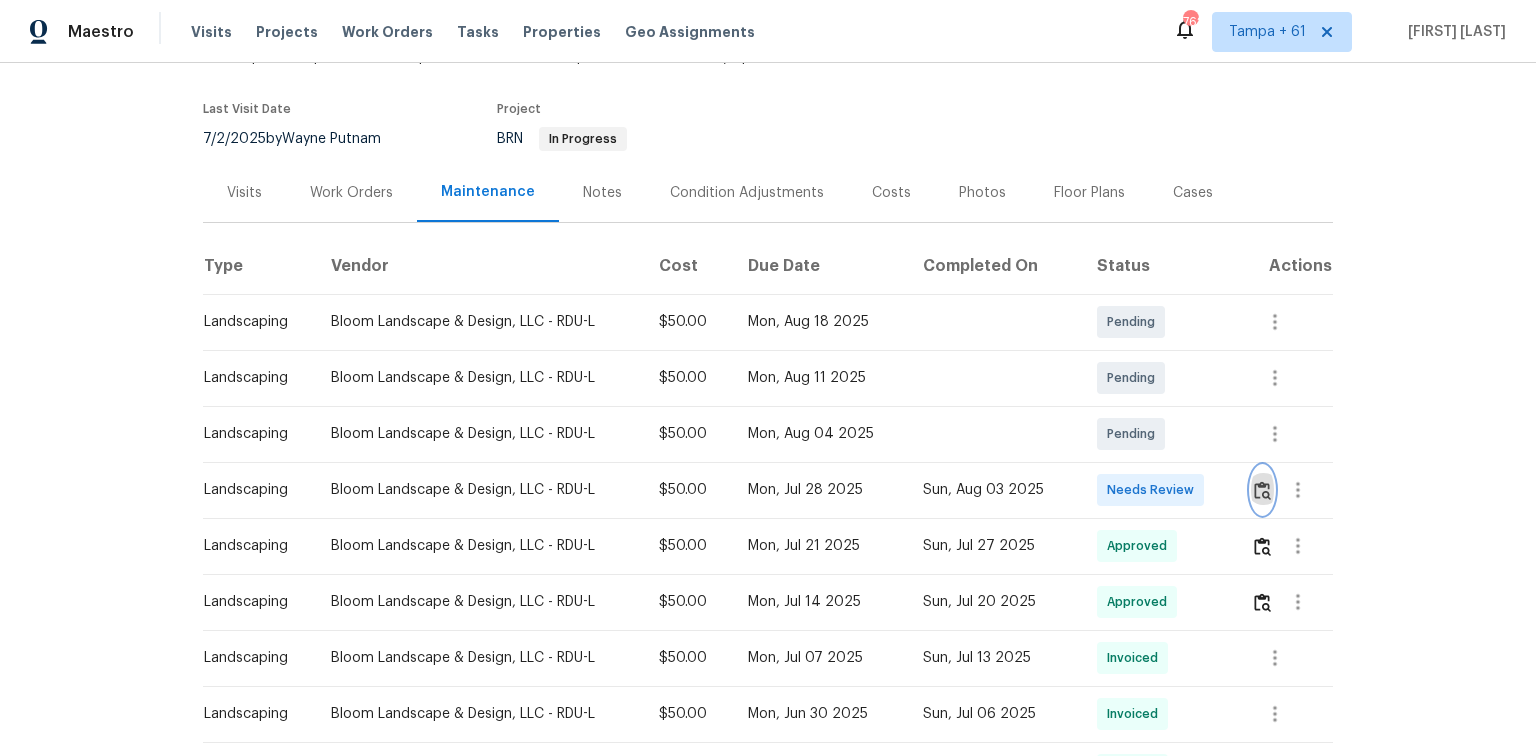 click at bounding box center (1262, 490) 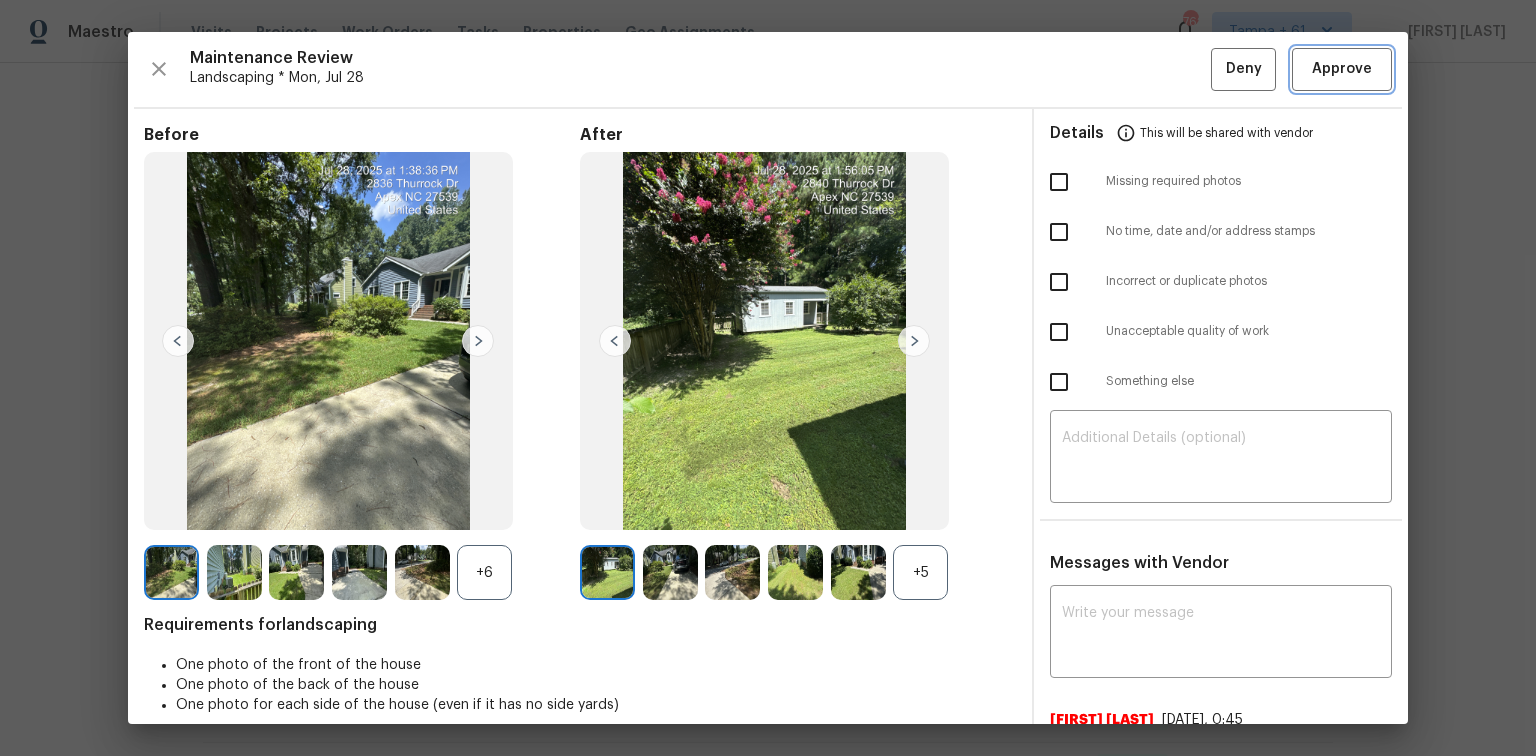 click on "Approve" at bounding box center [1342, 69] 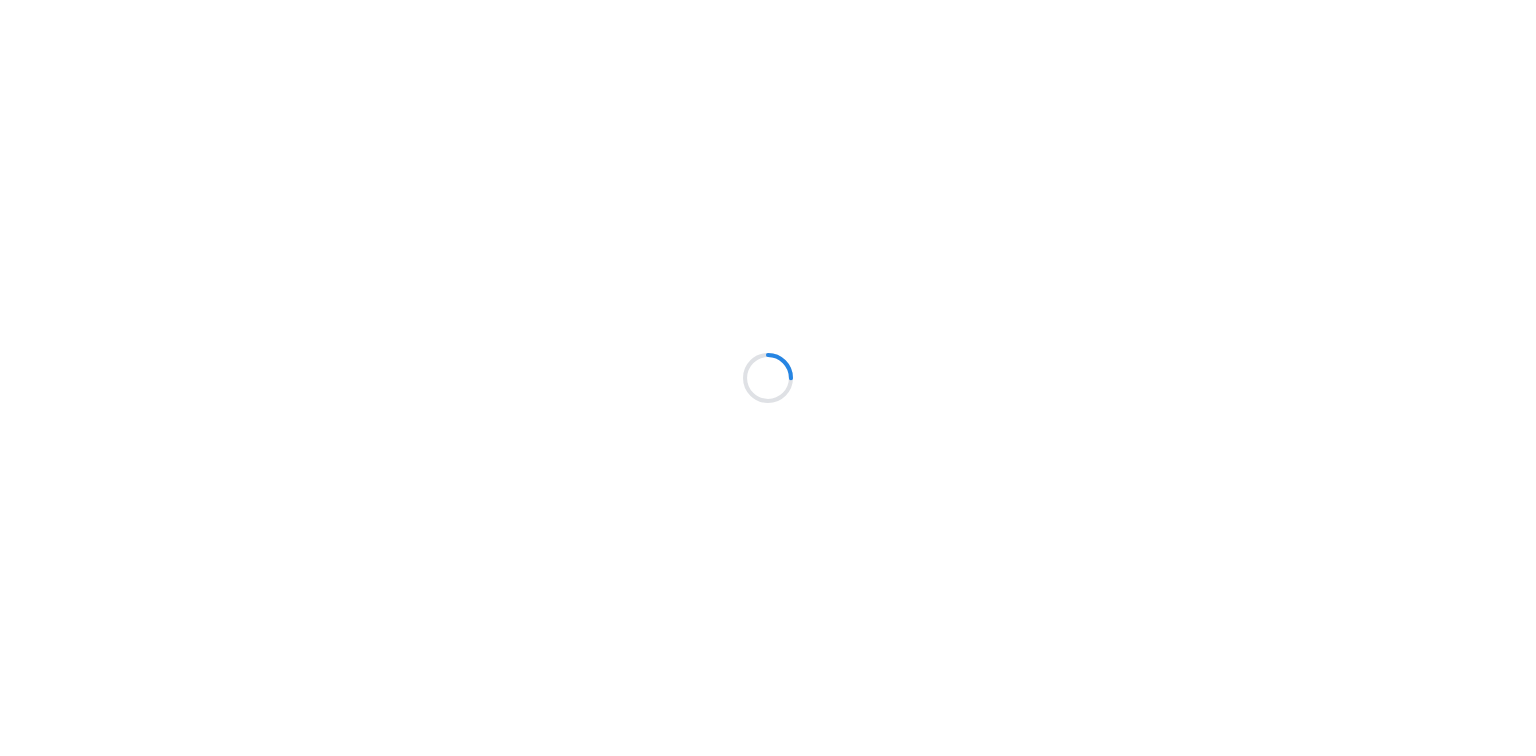 scroll, scrollTop: 0, scrollLeft: 0, axis: both 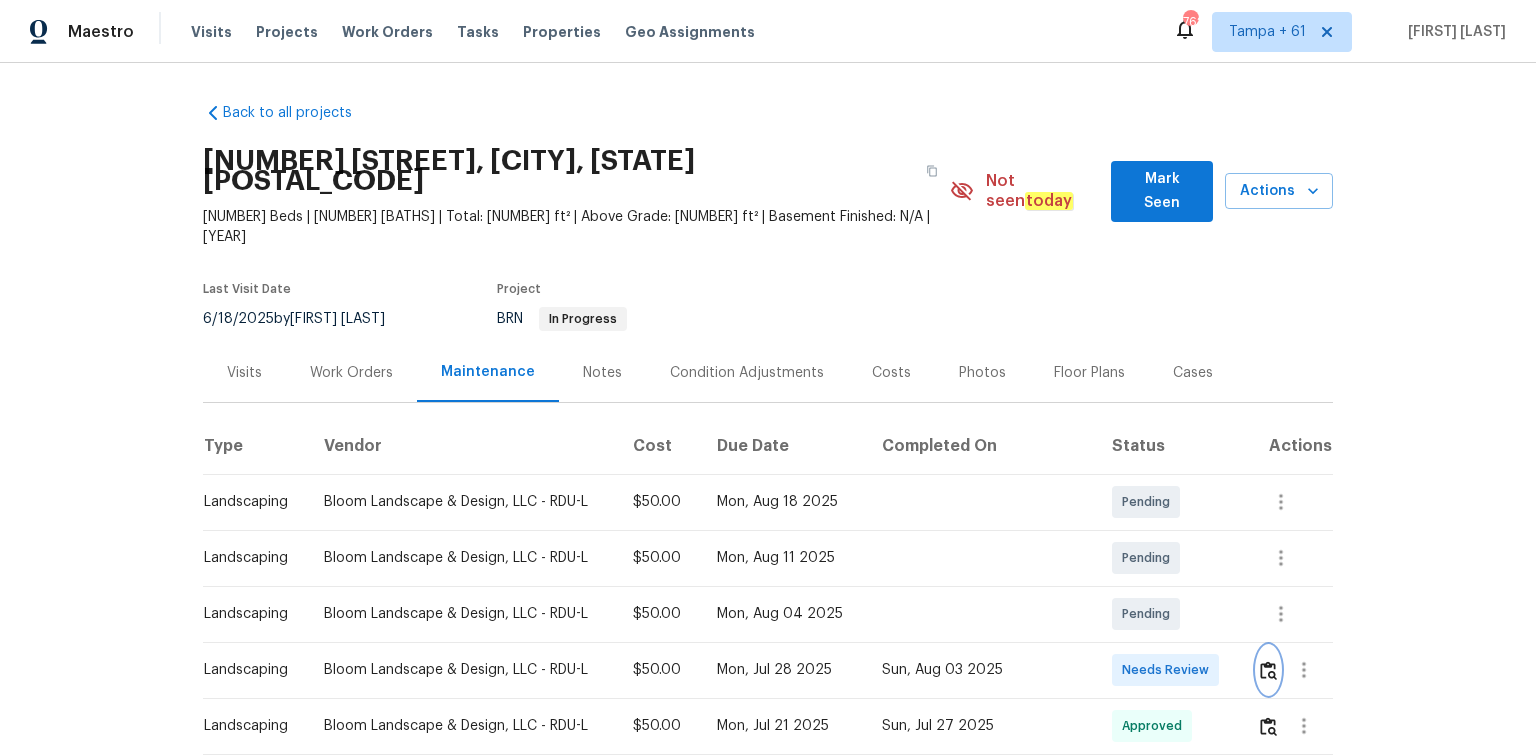 click at bounding box center (1268, 670) 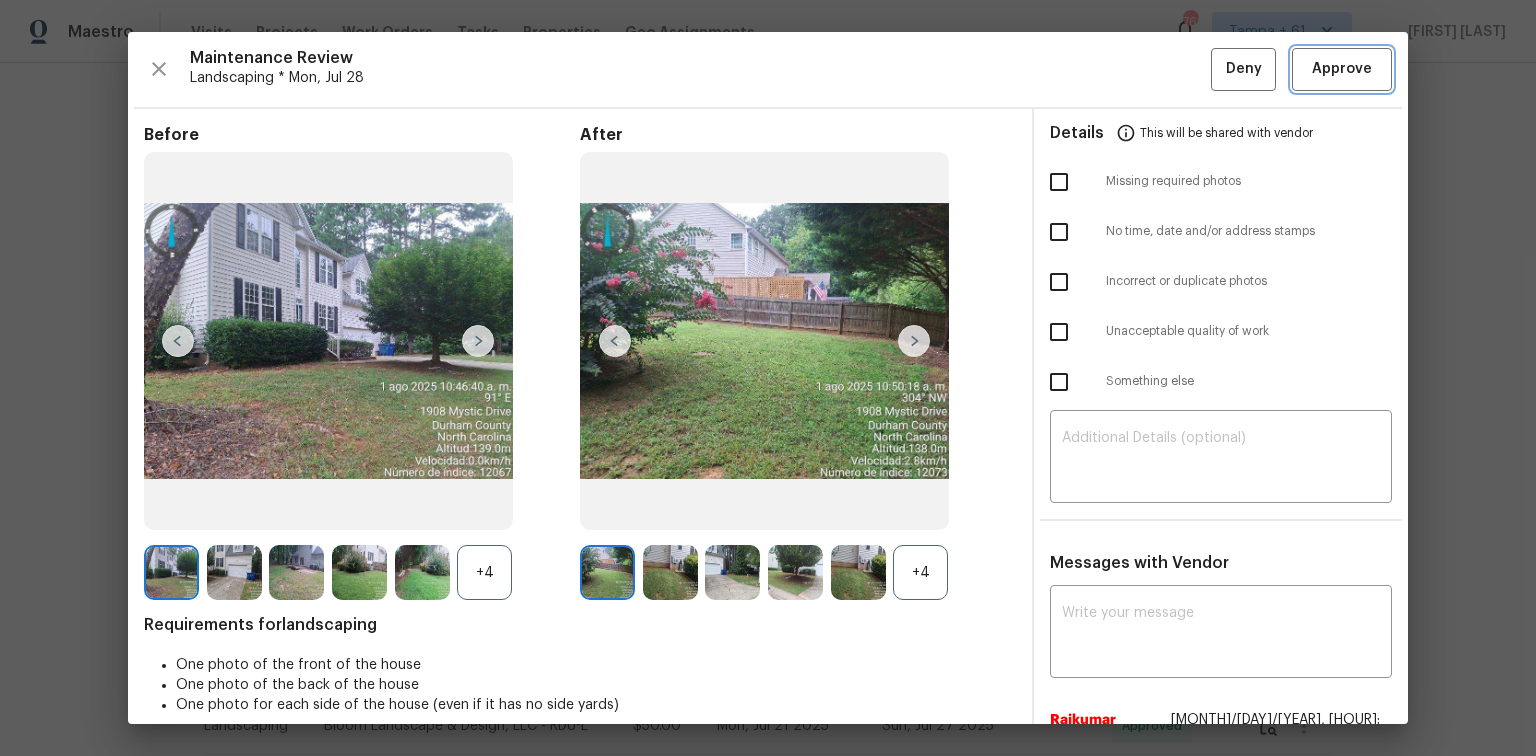 drag, startPoint x: 1336, startPoint y: 73, endPoint x: 1207, endPoint y: 87, distance: 129.75746 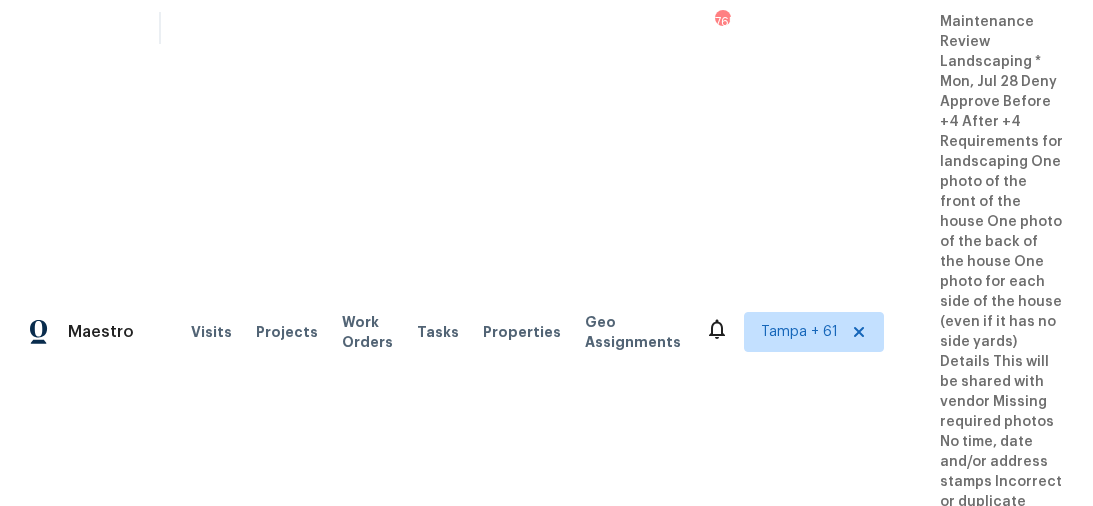 scroll, scrollTop: 0, scrollLeft: 0, axis: both 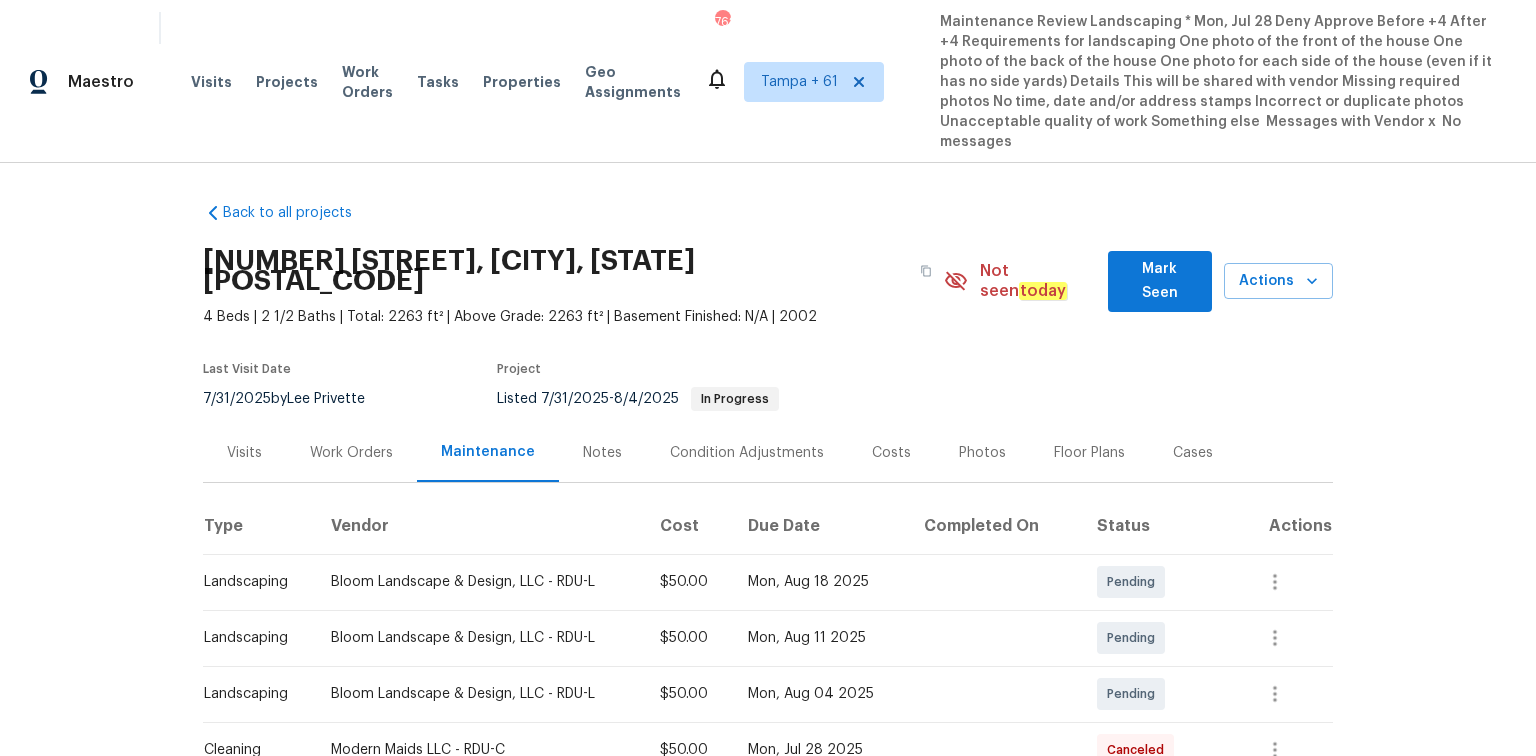 click at bounding box center [1262, 806] 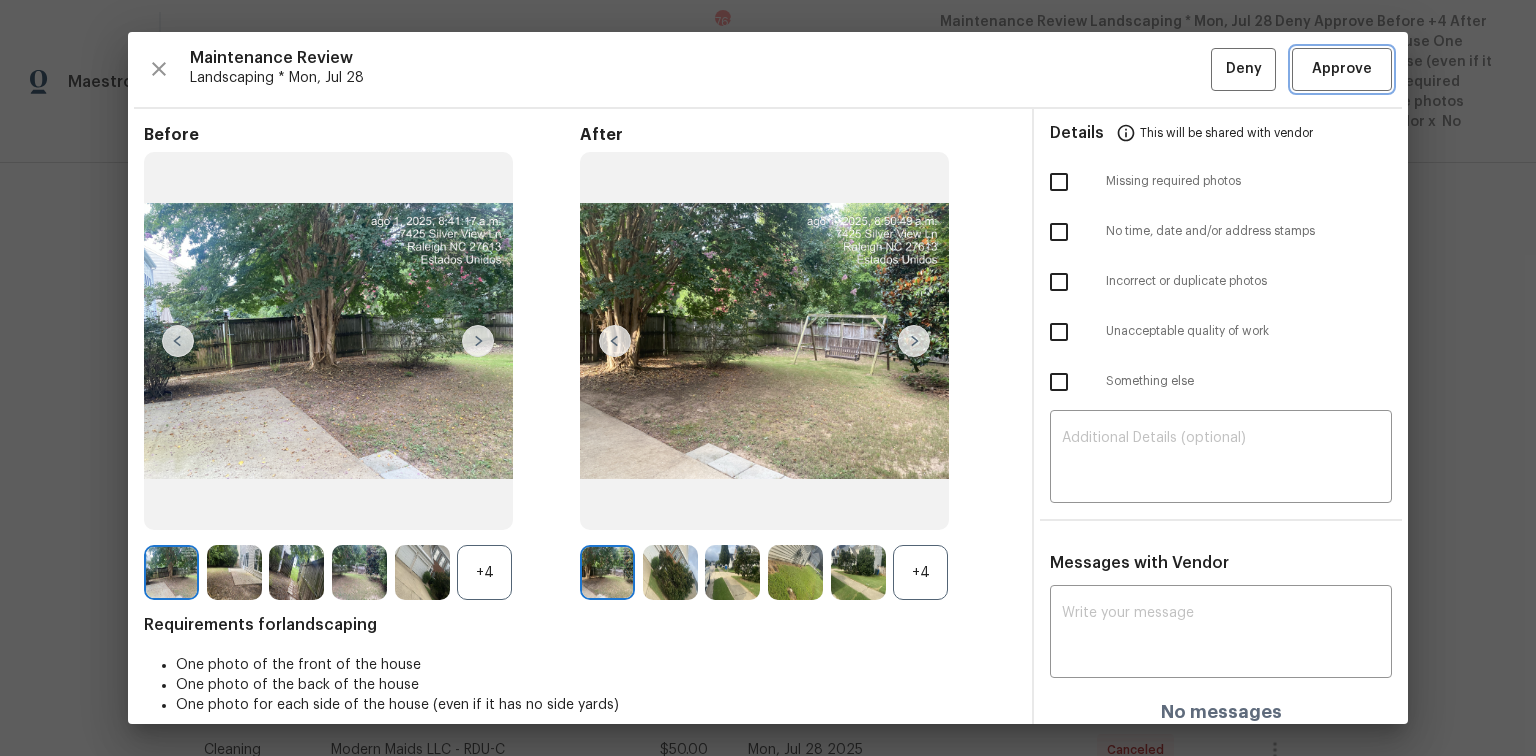 click on "Approve" at bounding box center [1342, 69] 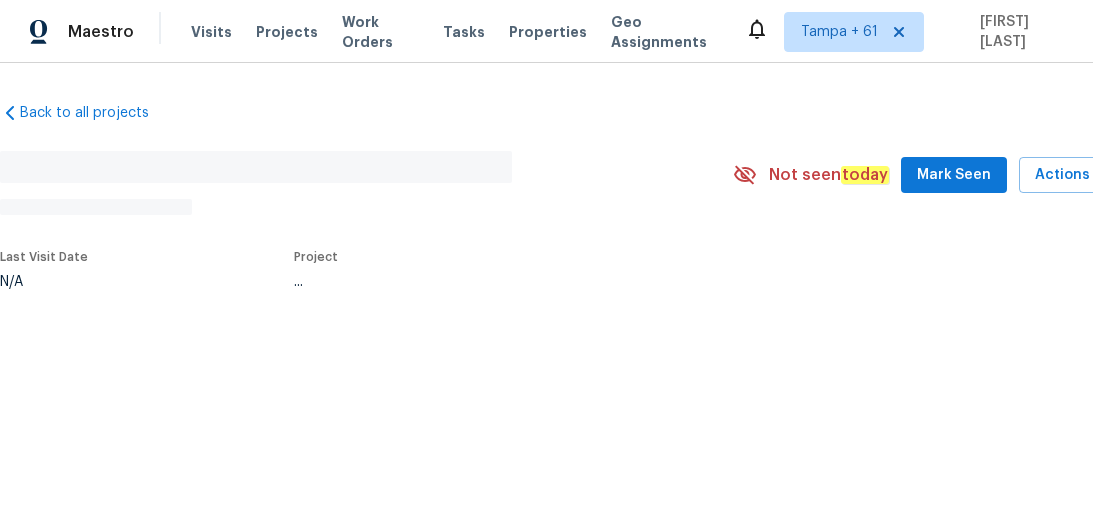 scroll, scrollTop: 0, scrollLeft: 0, axis: both 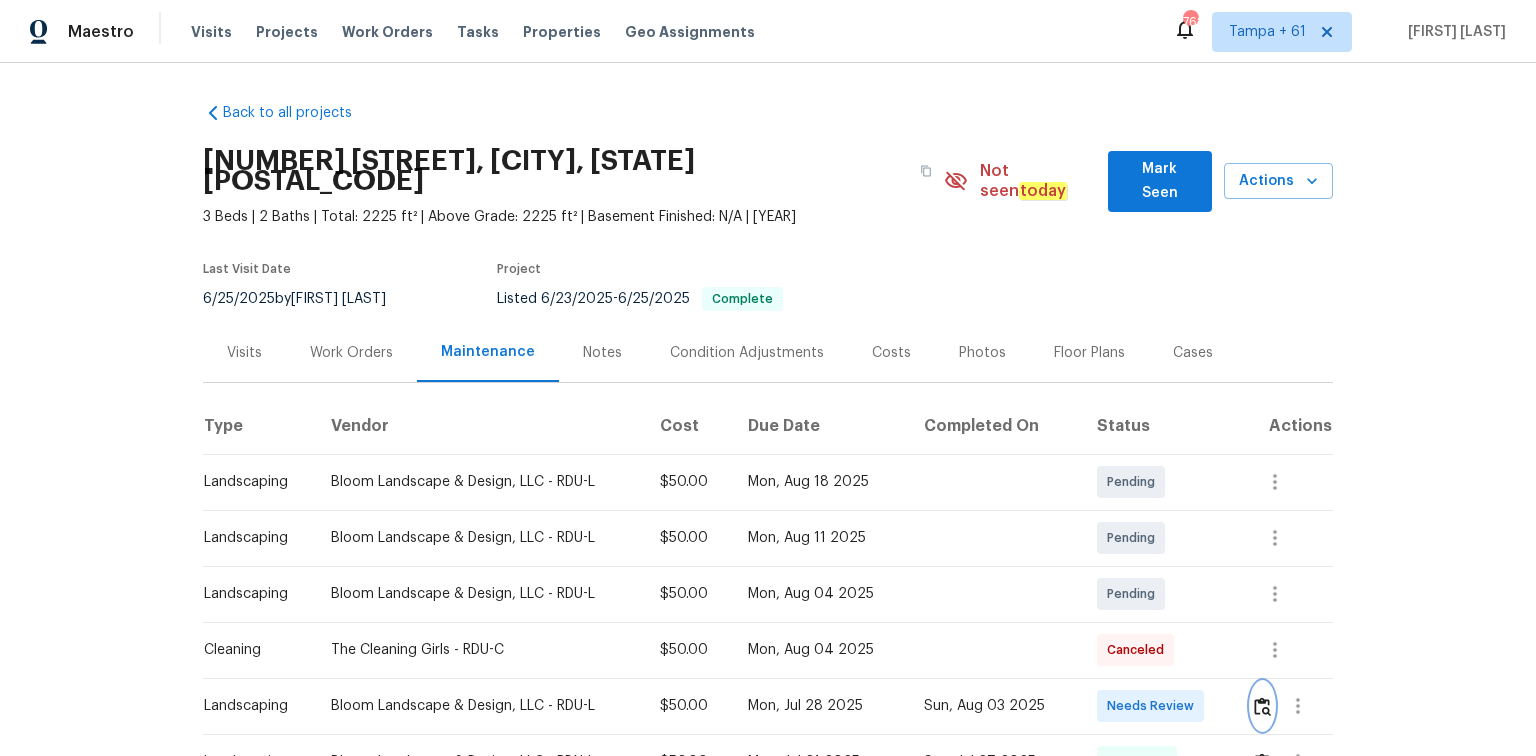 click at bounding box center [1262, 706] 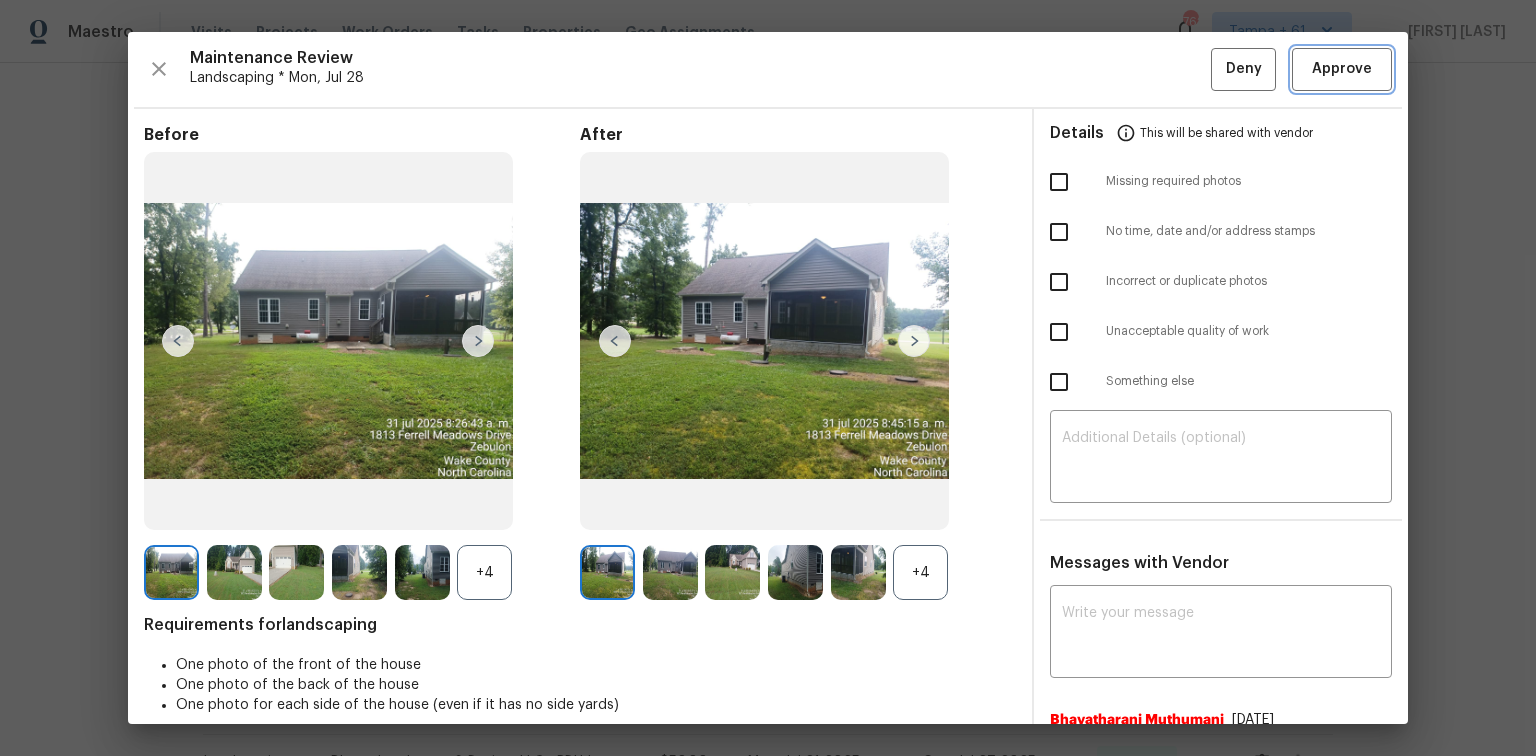 click on "Approve" at bounding box center [1342, 69] 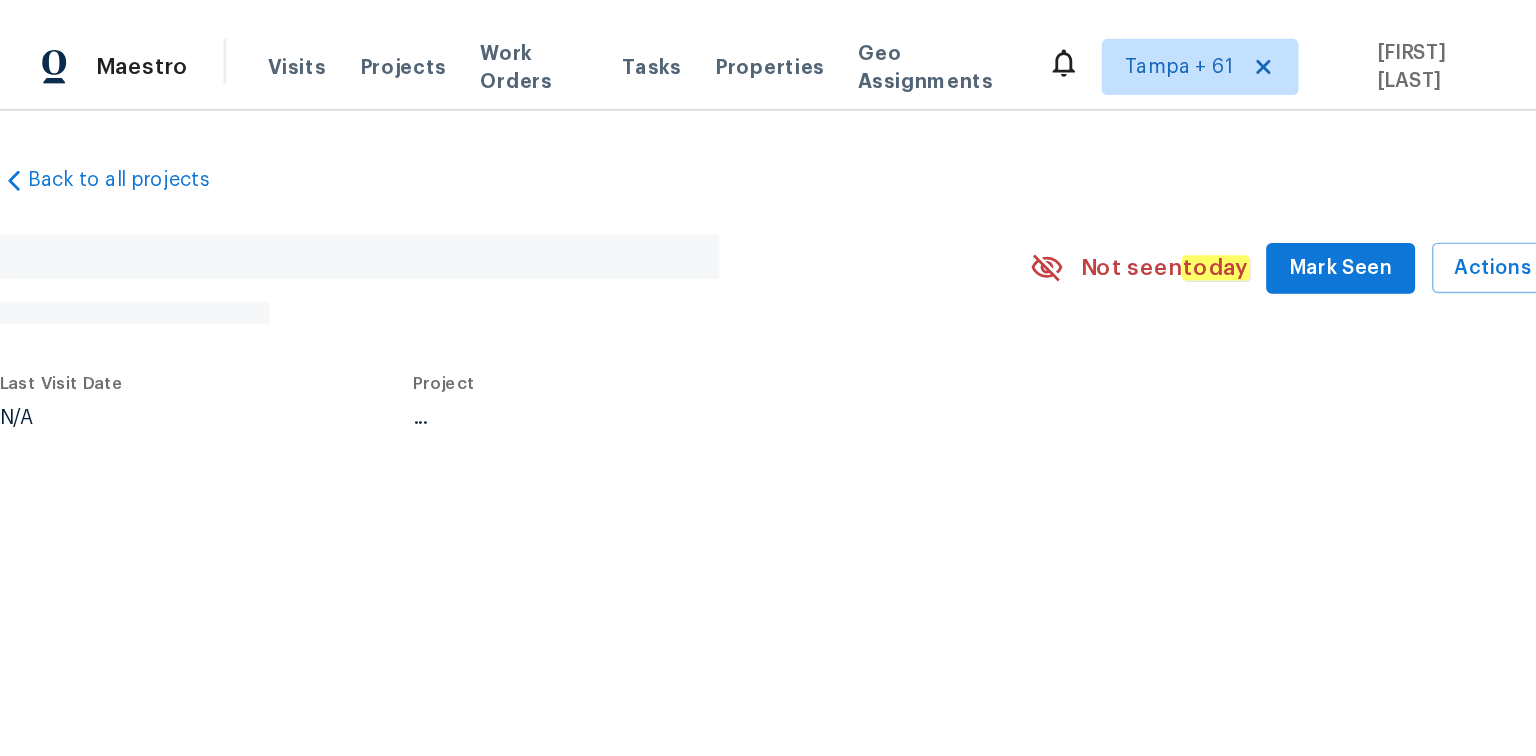 scroll, scrollTop: 0, scrollLeft: 0, axis: both 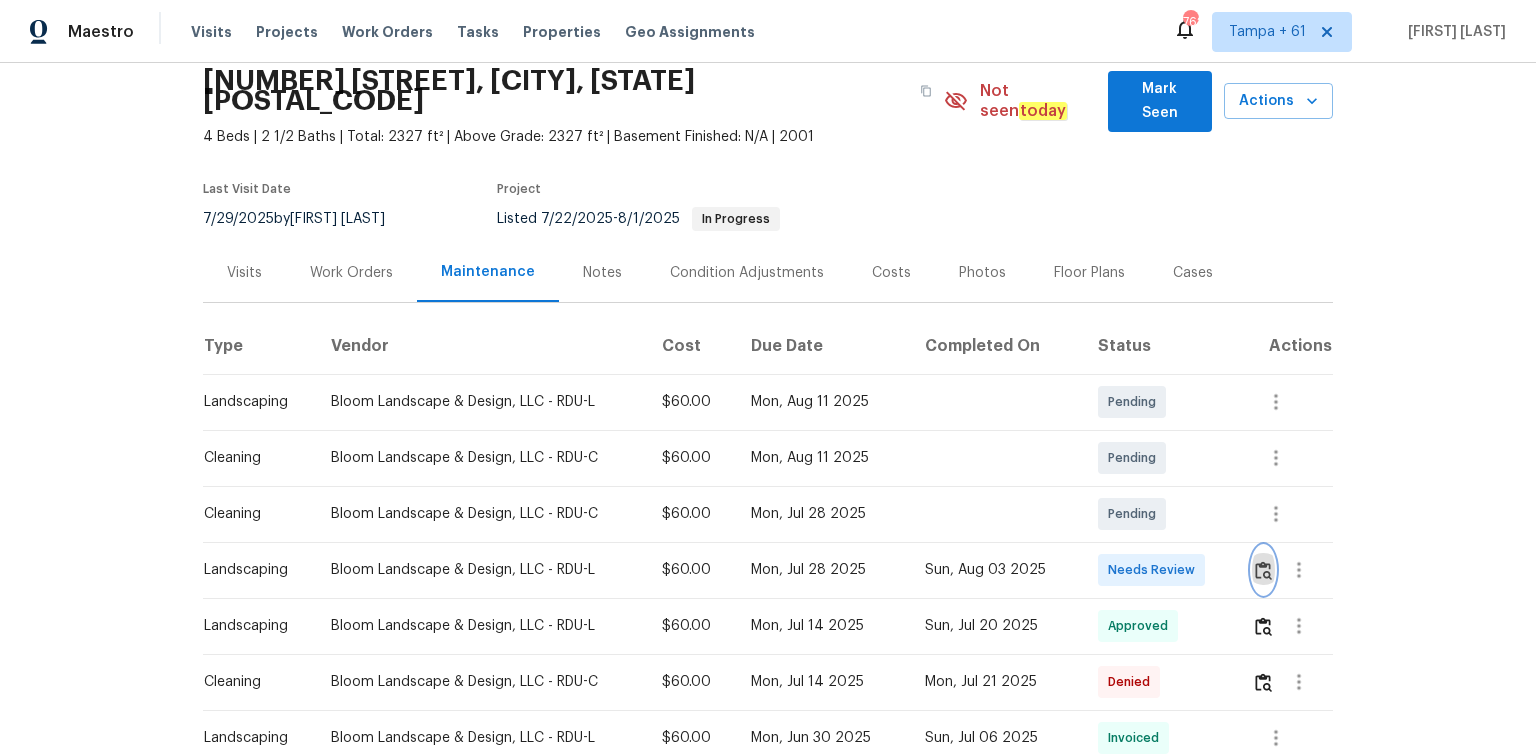 click at bounding box center (1263, 570) 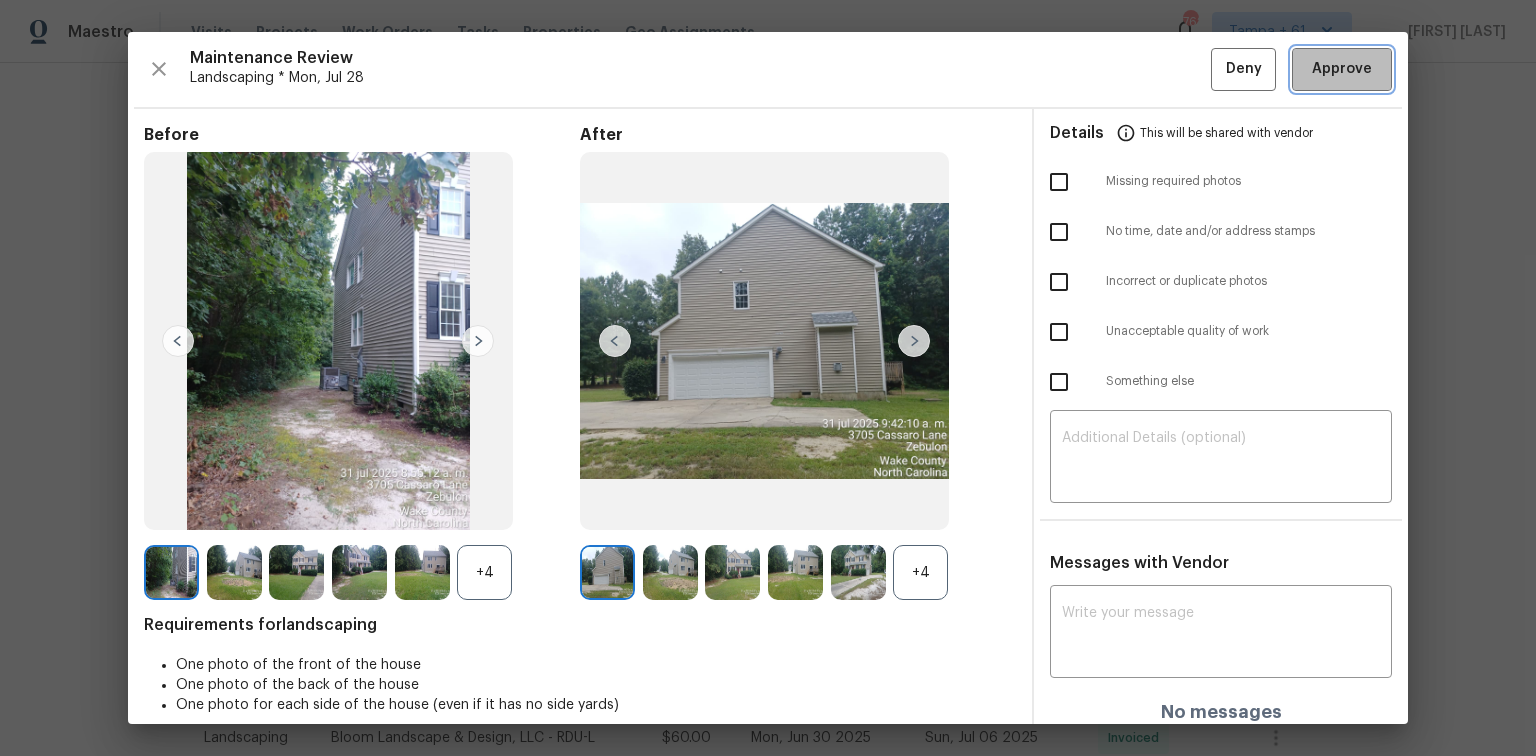 click on "Approve" at bounding box center [1342, 69] 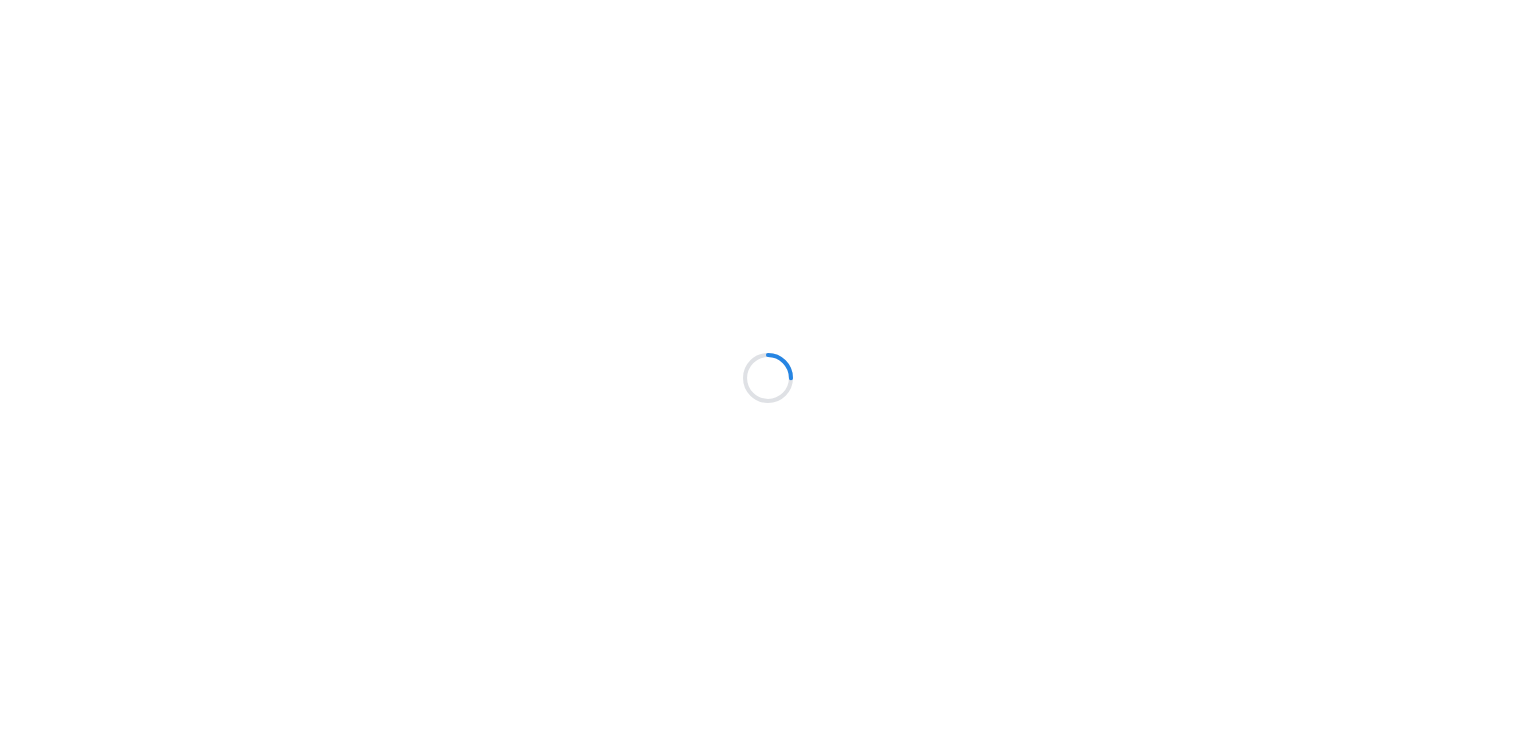 scroll, scrollTop: 0, scrollLeft: 0, axis: both 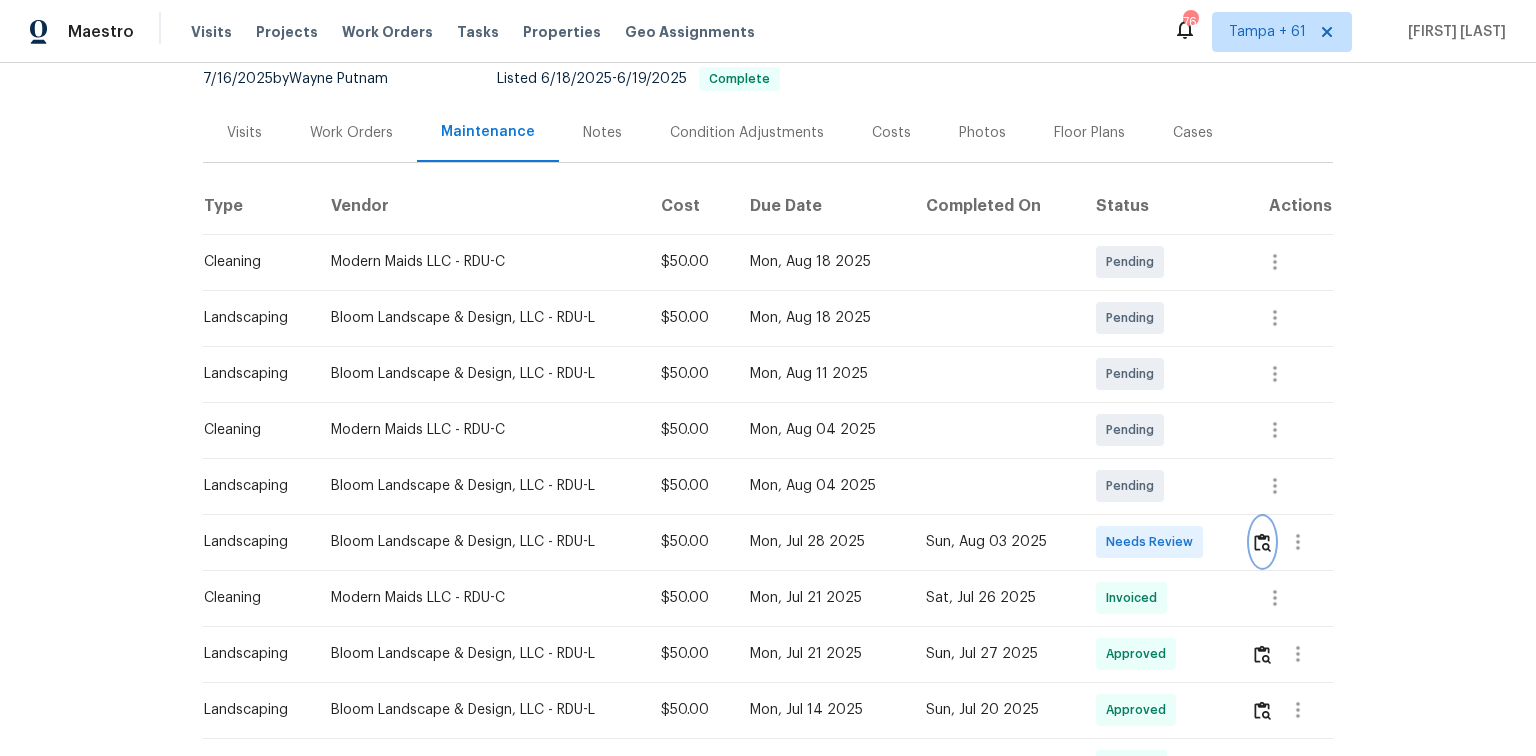 click at bounding box center [1262, 542] 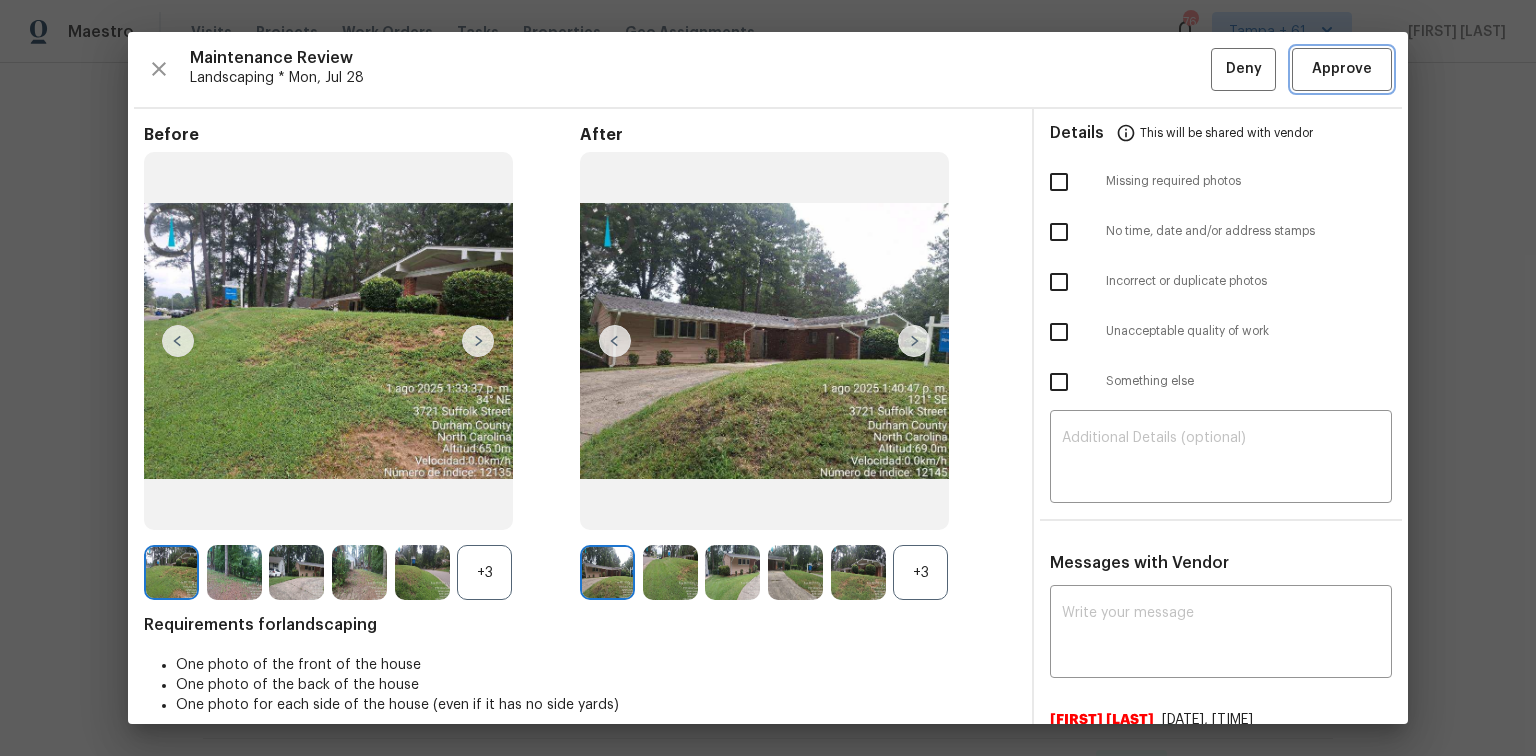 click on "Approve" at bounding box center (1342, 69) 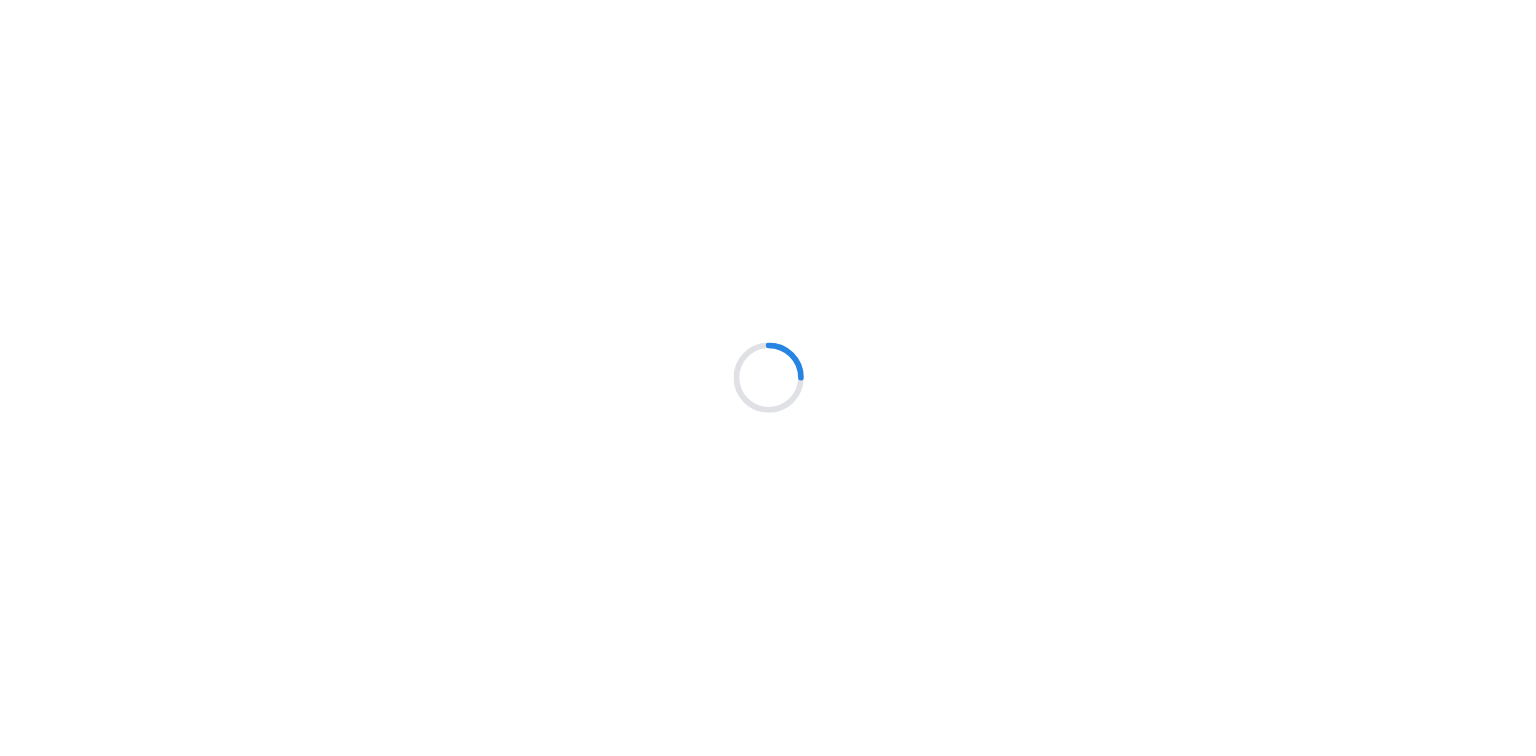 scroll, scrollTop: 0, scrollLeft: 0, axis: both 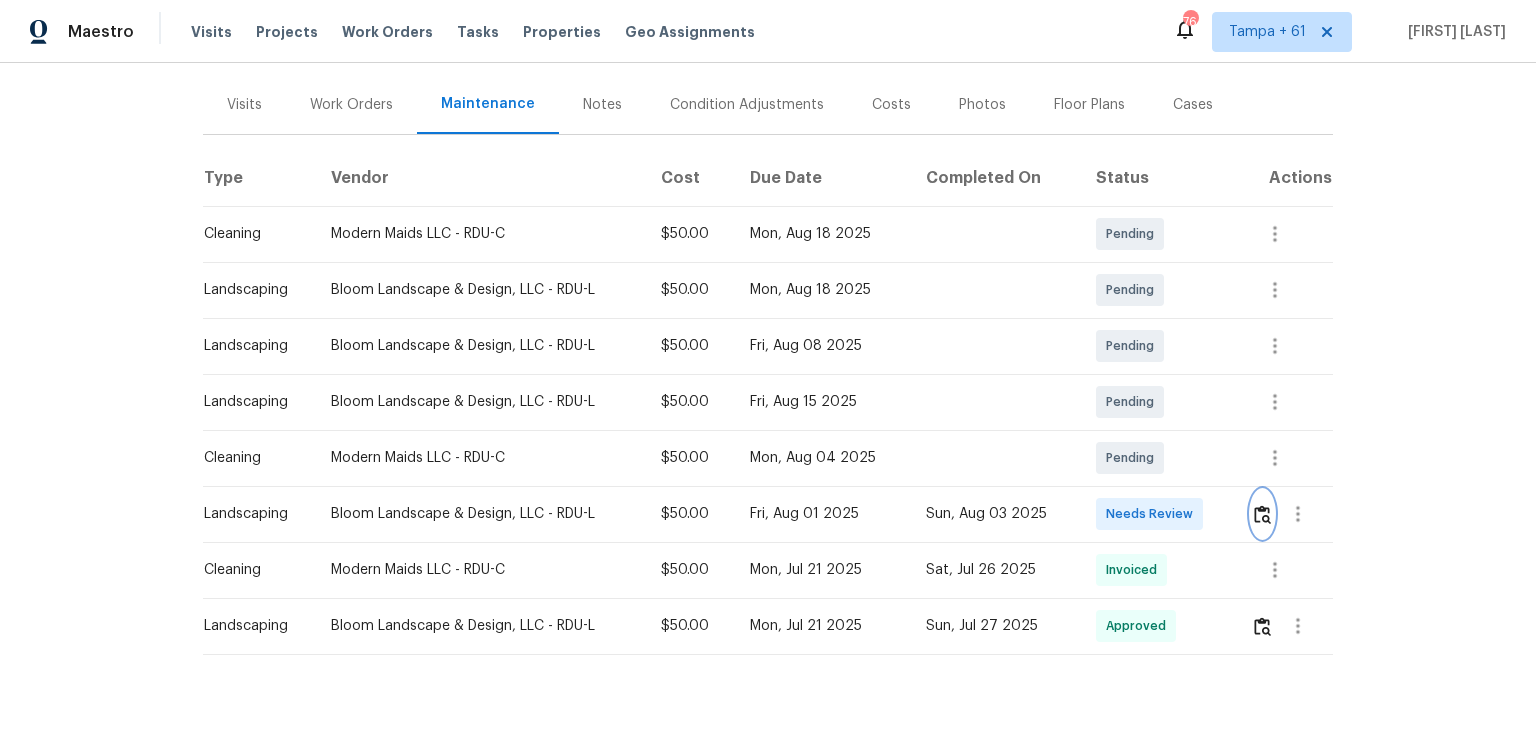 click at bounding box center [1262, 514] 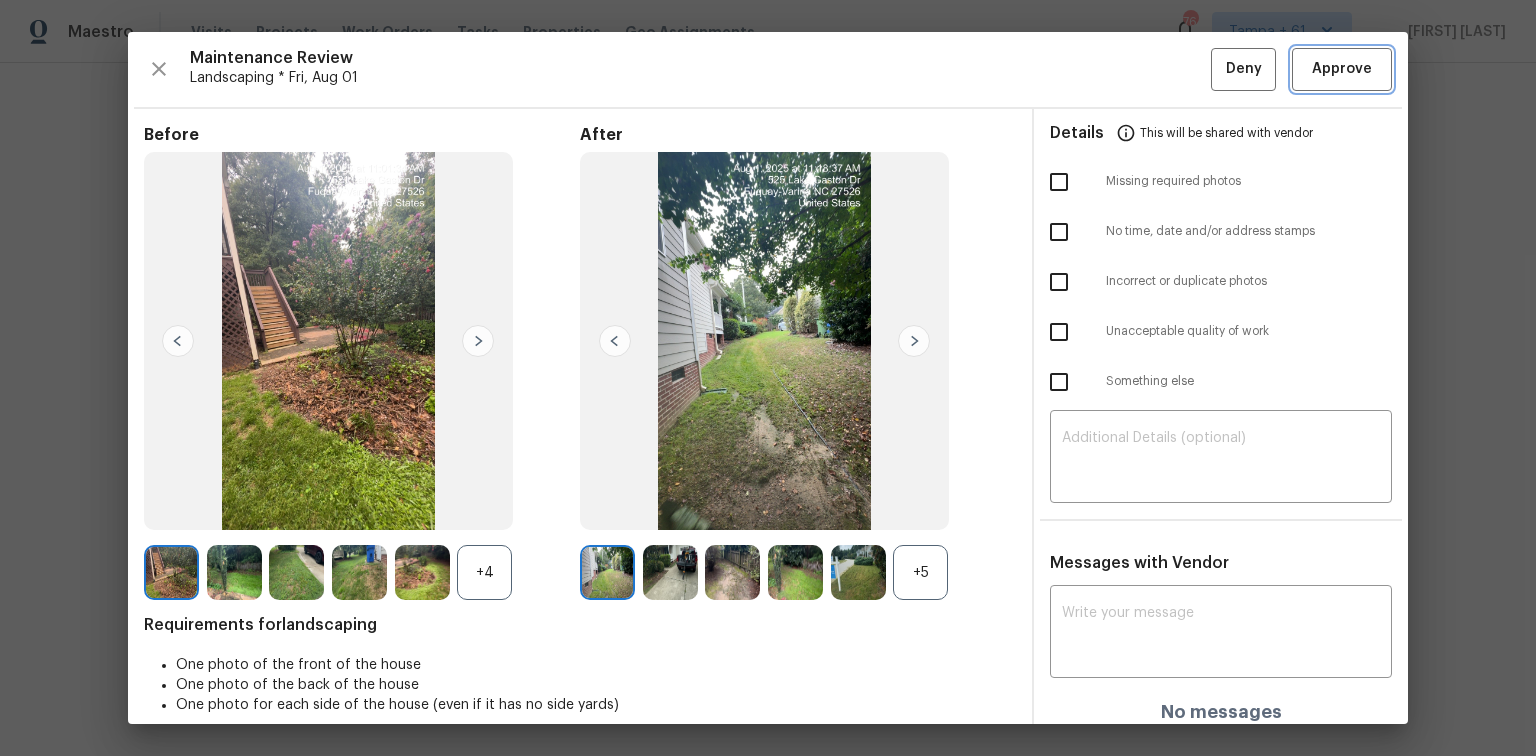 click on "Approve" at bounding box center (1342, 69) 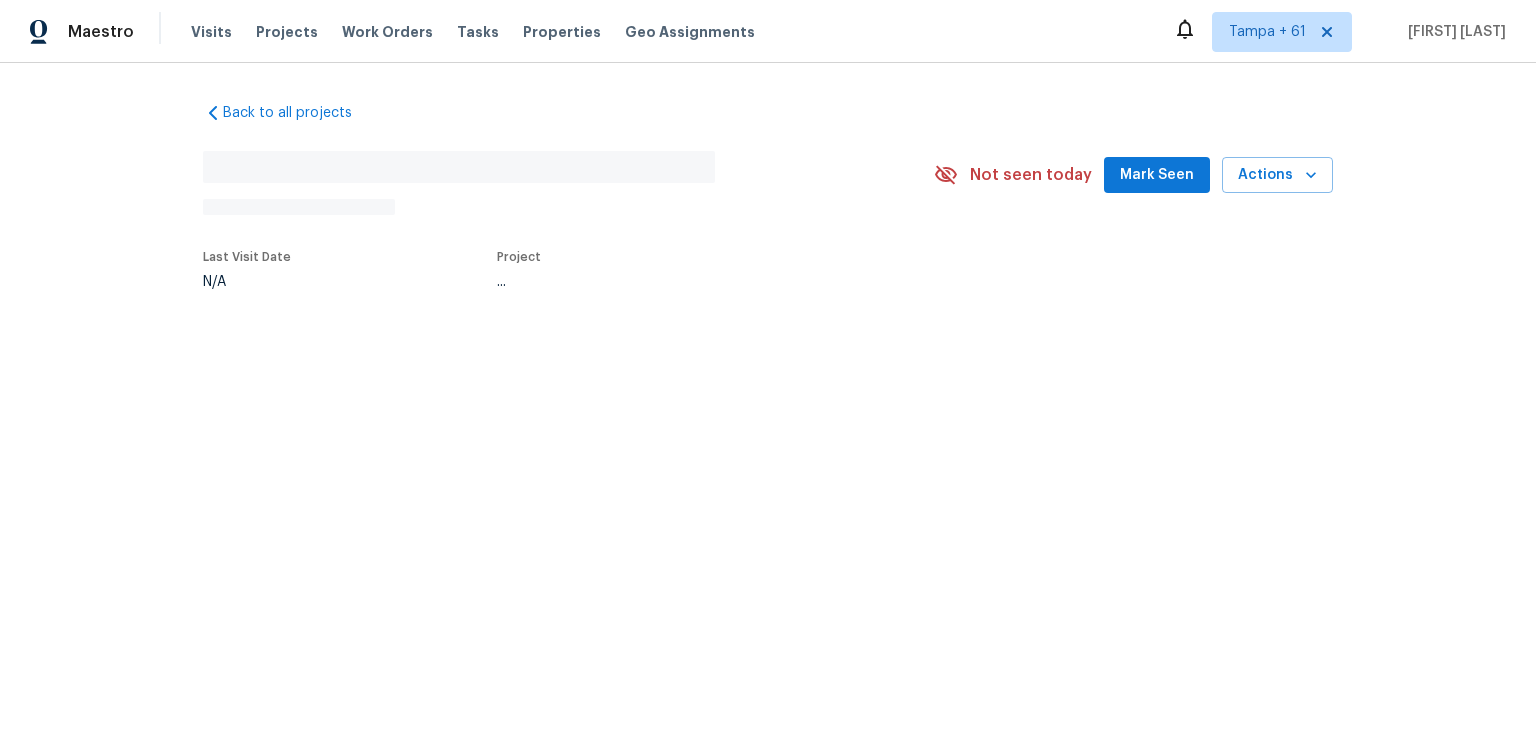 scroll, scrollTop: 0, scrollLeft: 0, axis: both 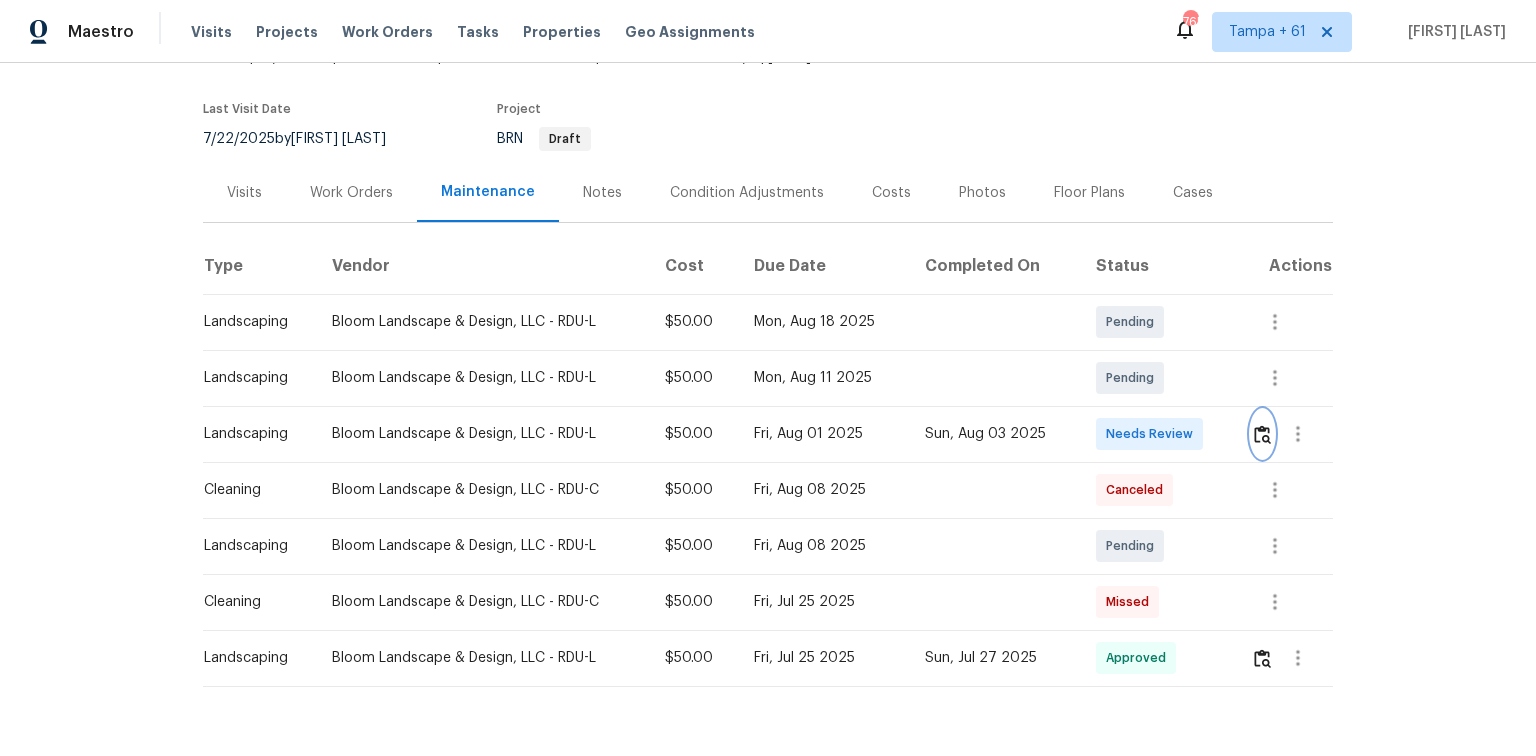 click at bounding box center (1262, 434) 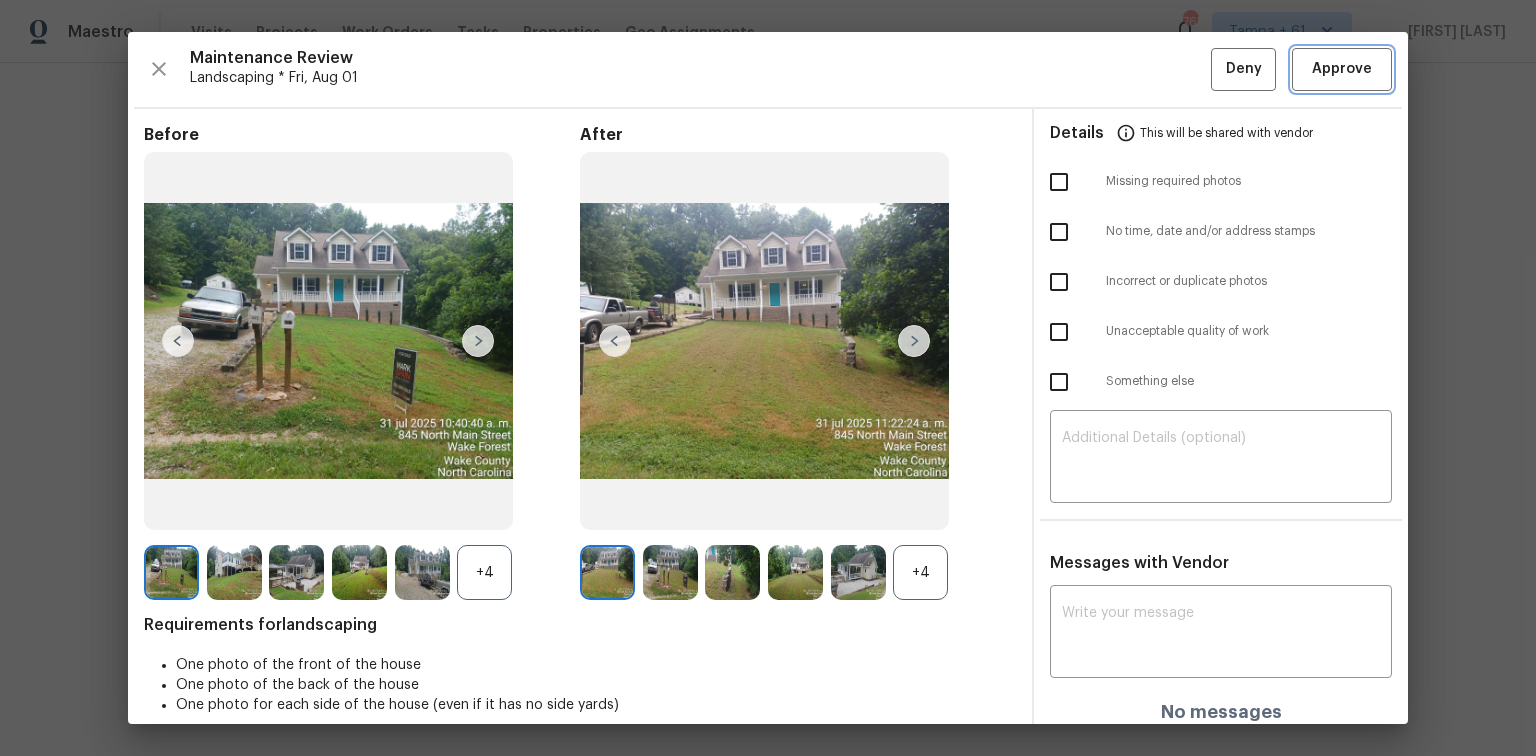 click on "Approve" at bounding box center [1342, 69] 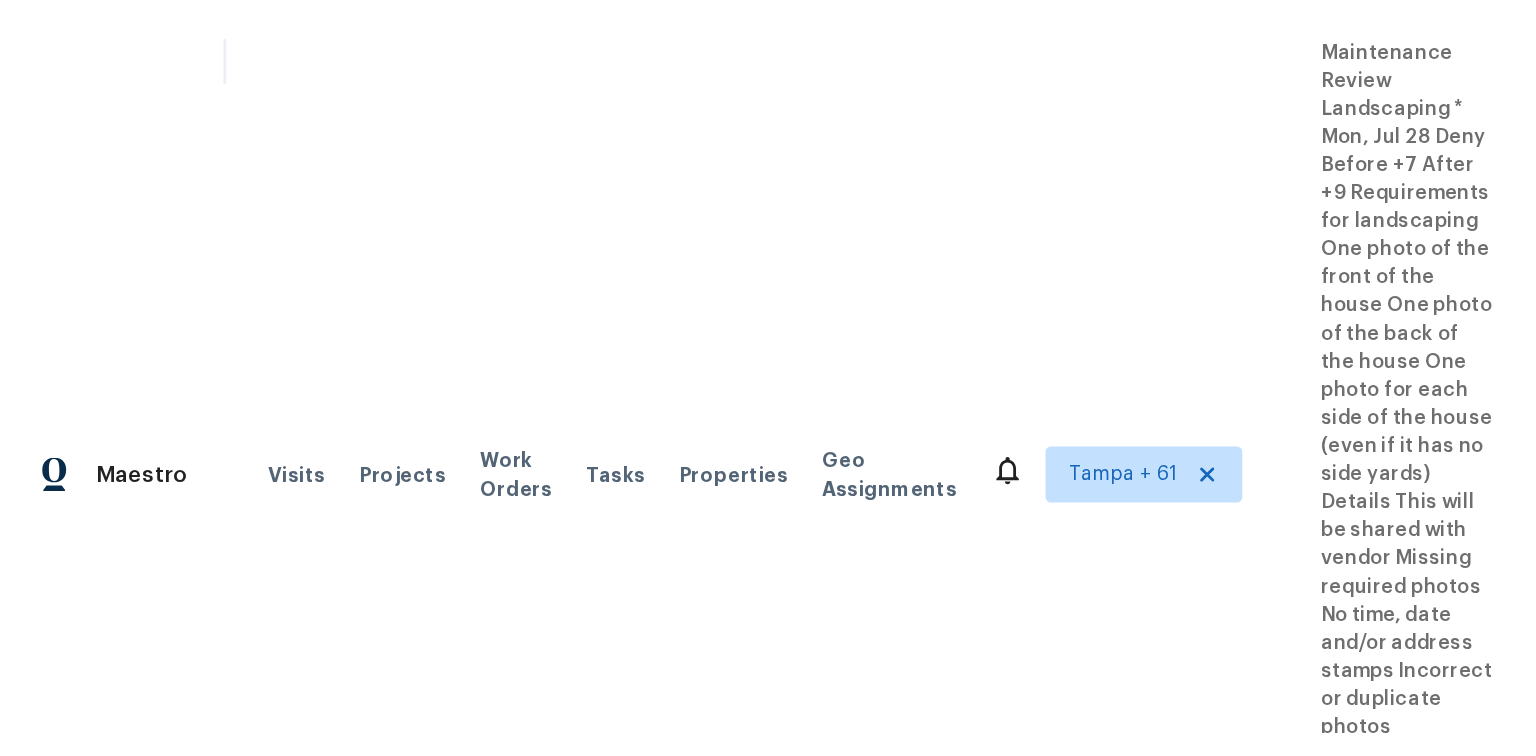 scroll, scrollTop: 0, scrollLeft: 0, axis: both 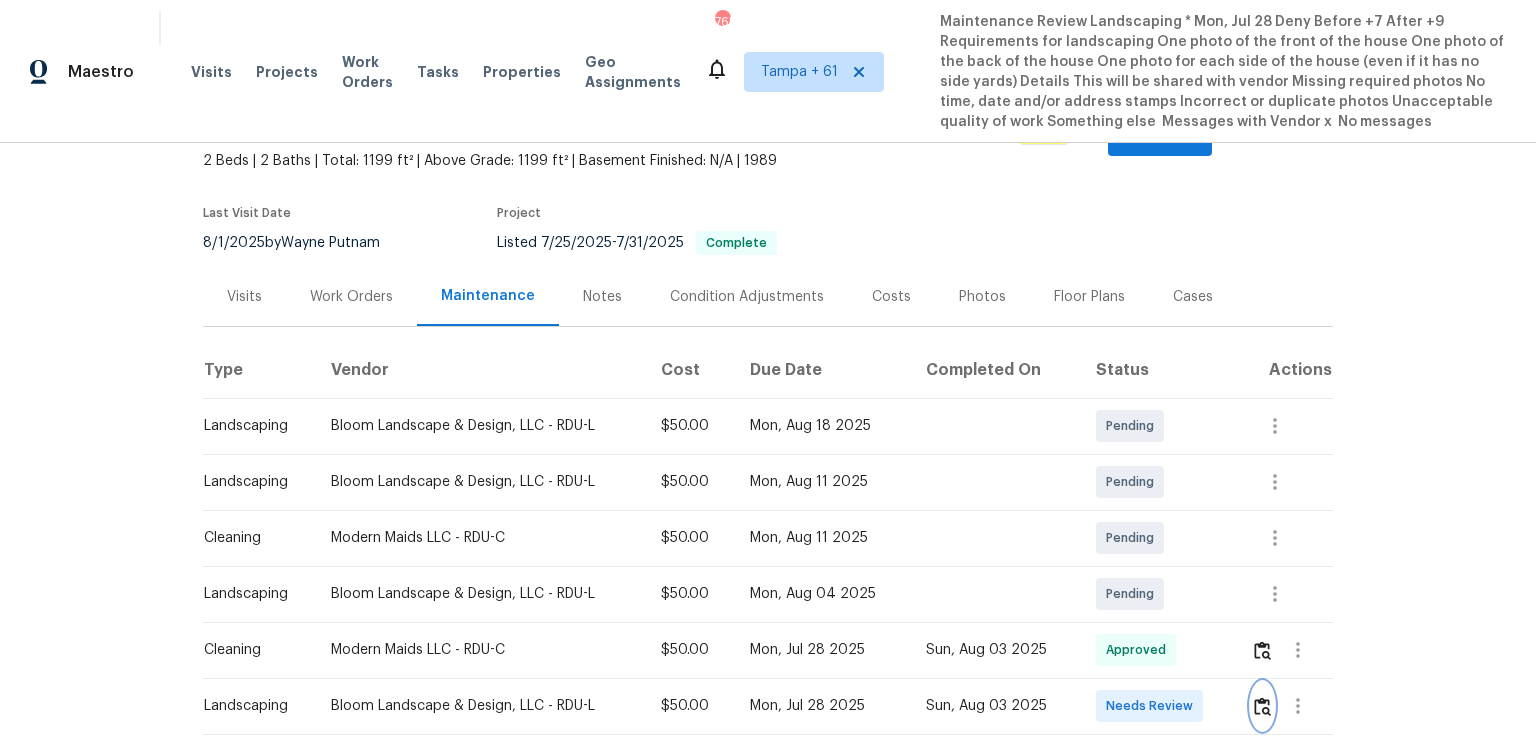click at bounding box center (1262, 706) 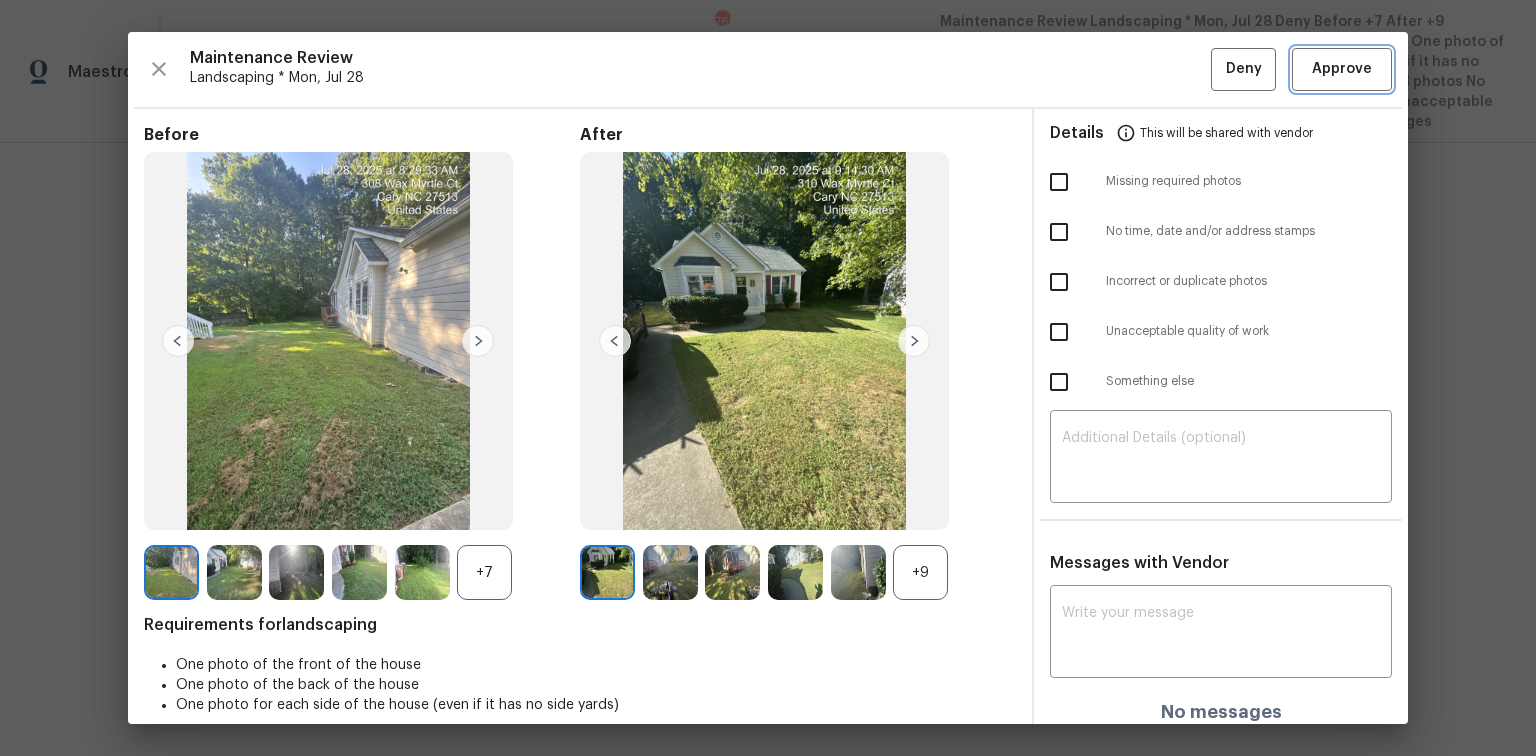 click on "Approve" at bounding box center (1342, 69) 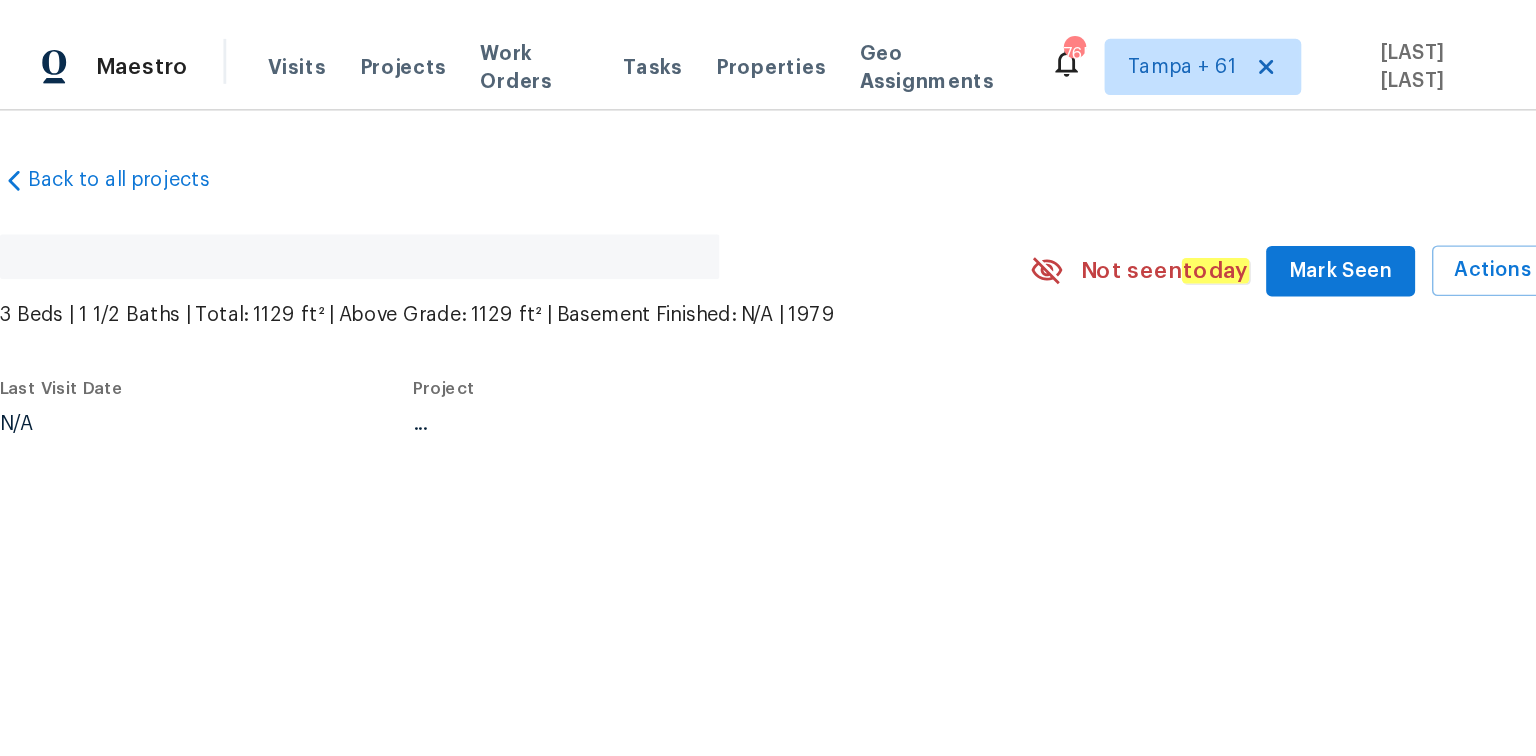 scroll, scrollTop: 0, scrollLeft: 0, axis: both 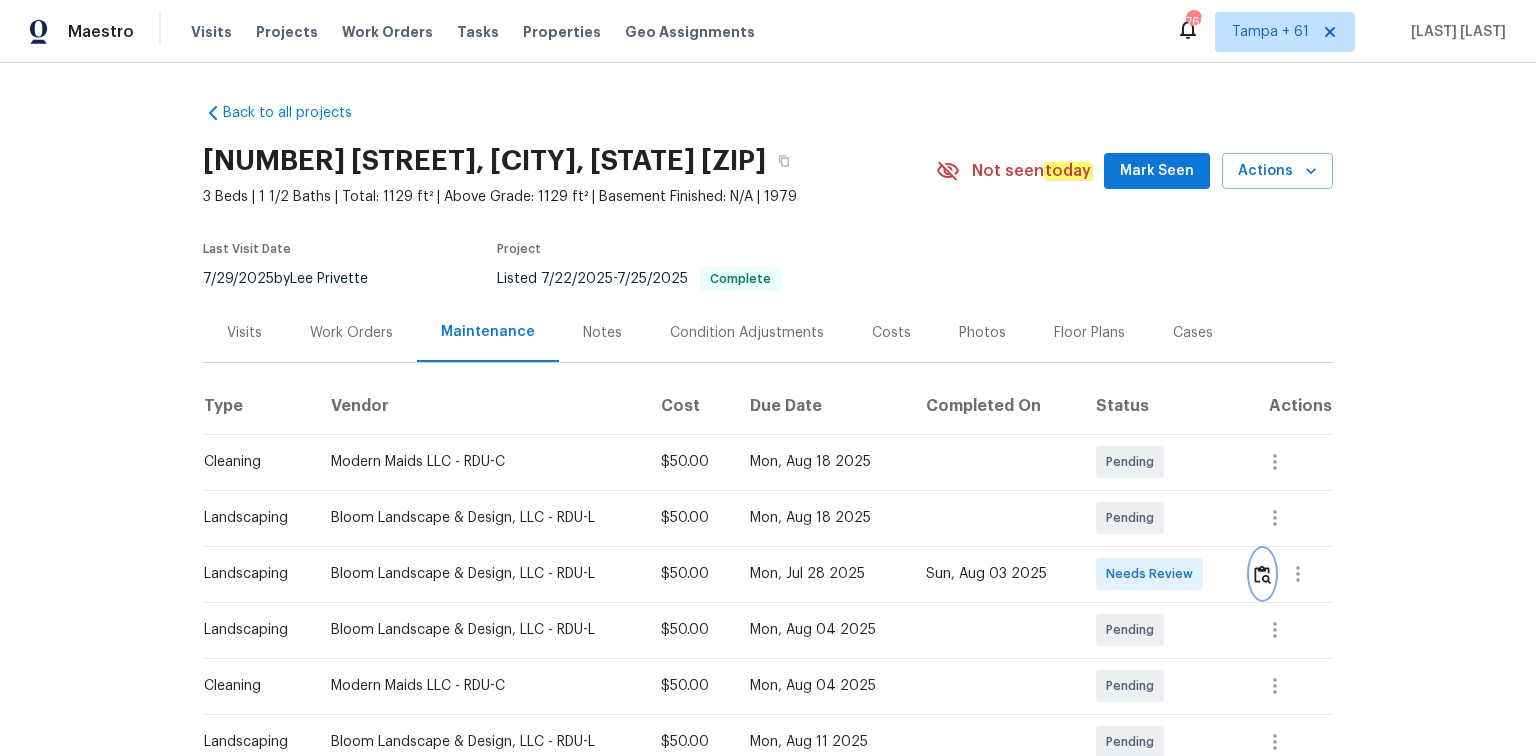 click at bounding box center [1262, 574] 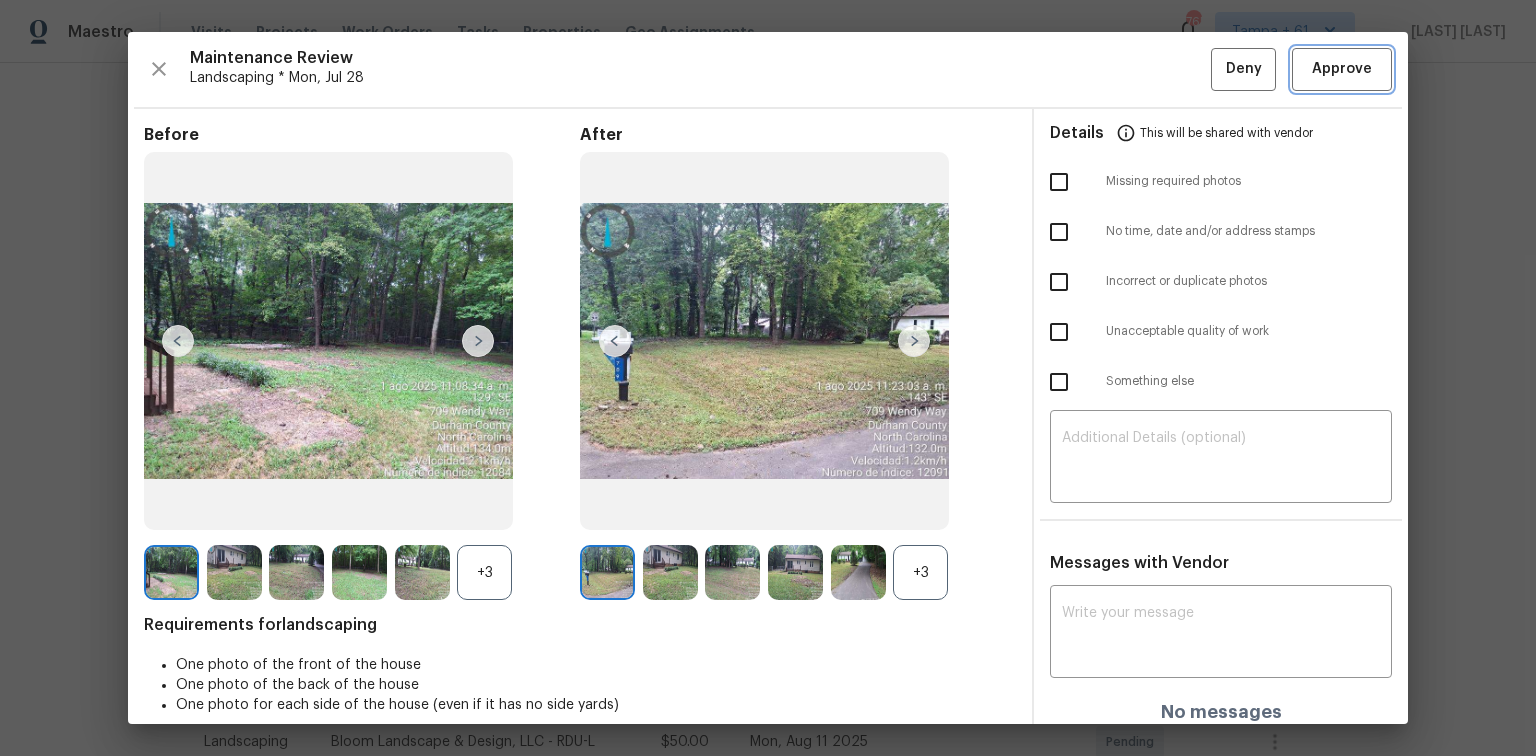 click on "Approve" at bounding box center (1342, 69) 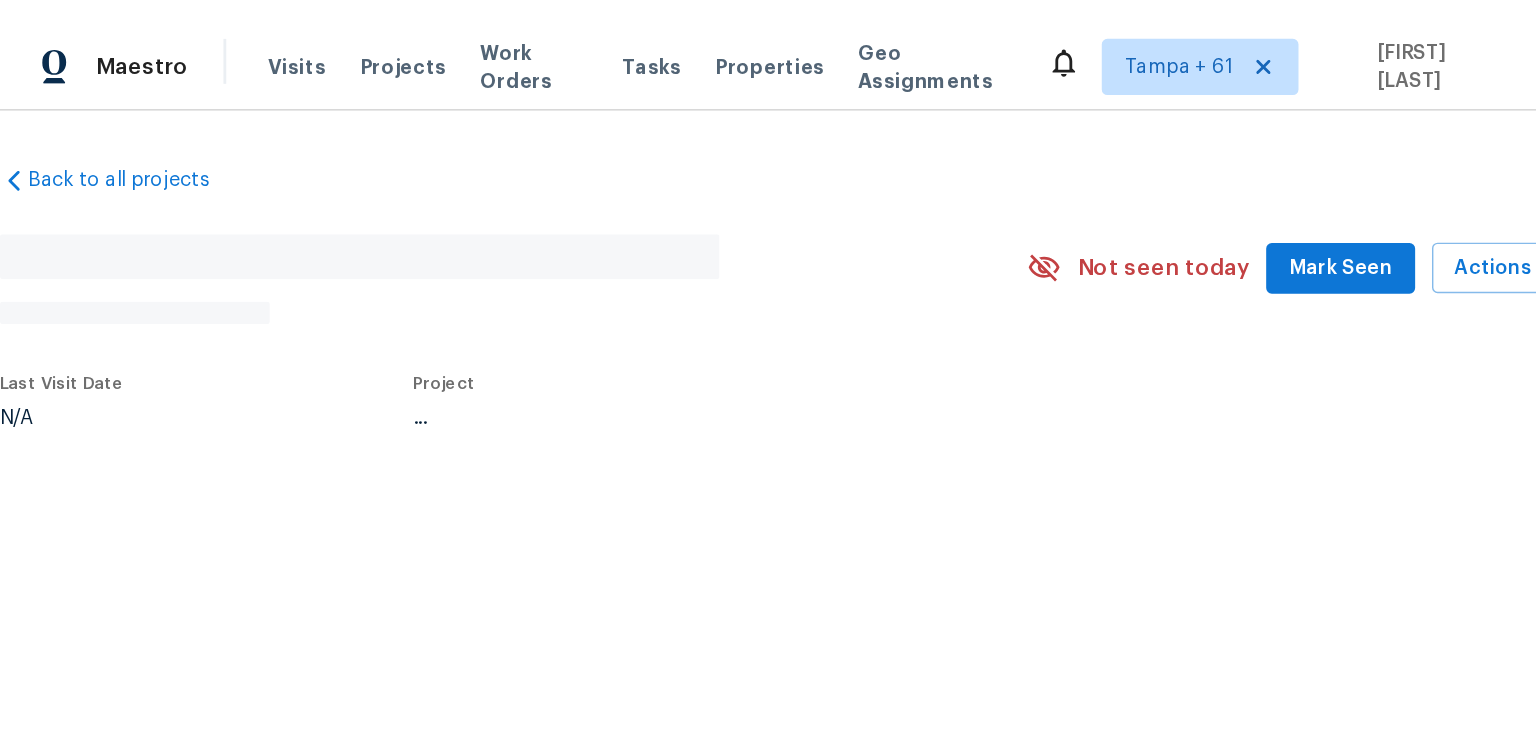 scroll, scrollTop: 0, scrollLeft: 0, axis: both 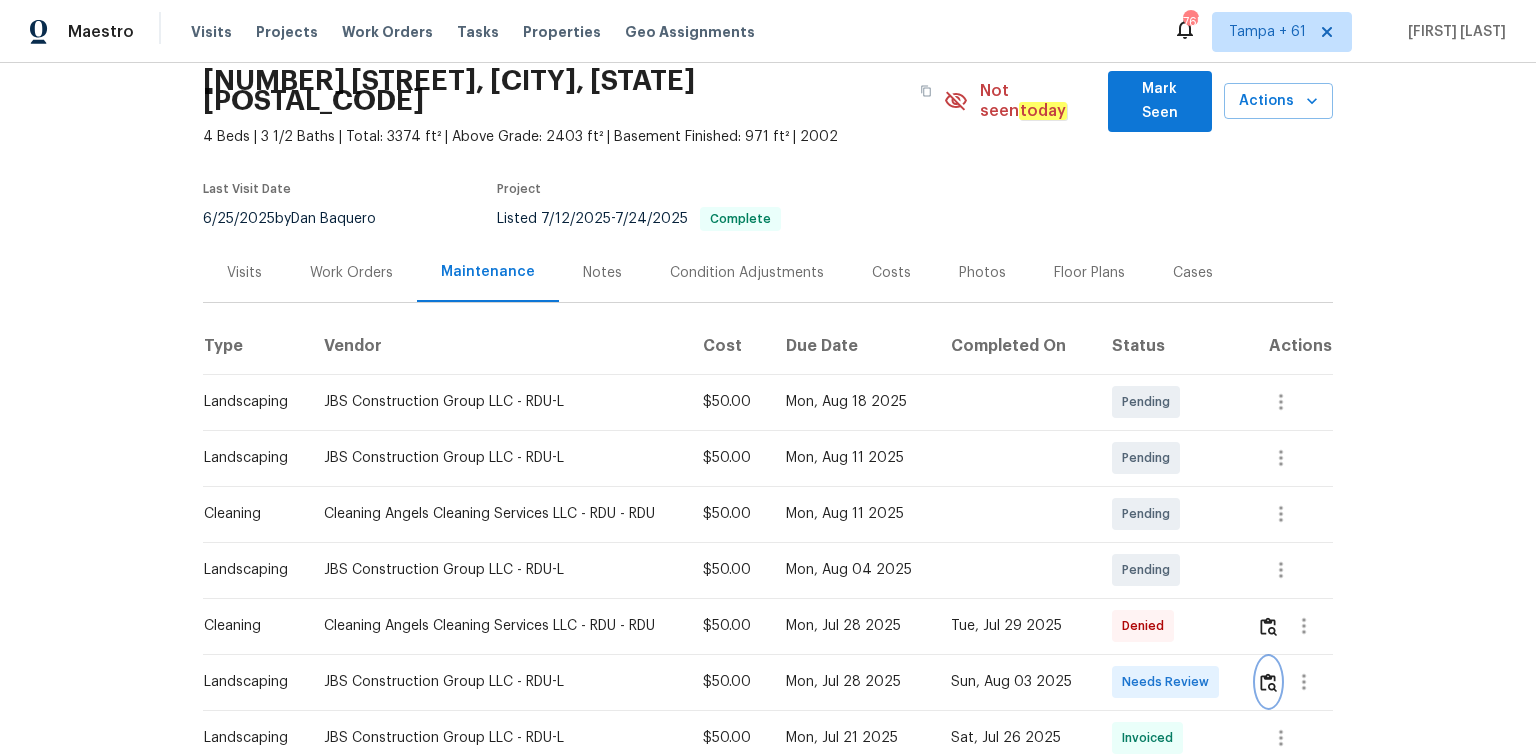 click at bounding box center (1268, 682) 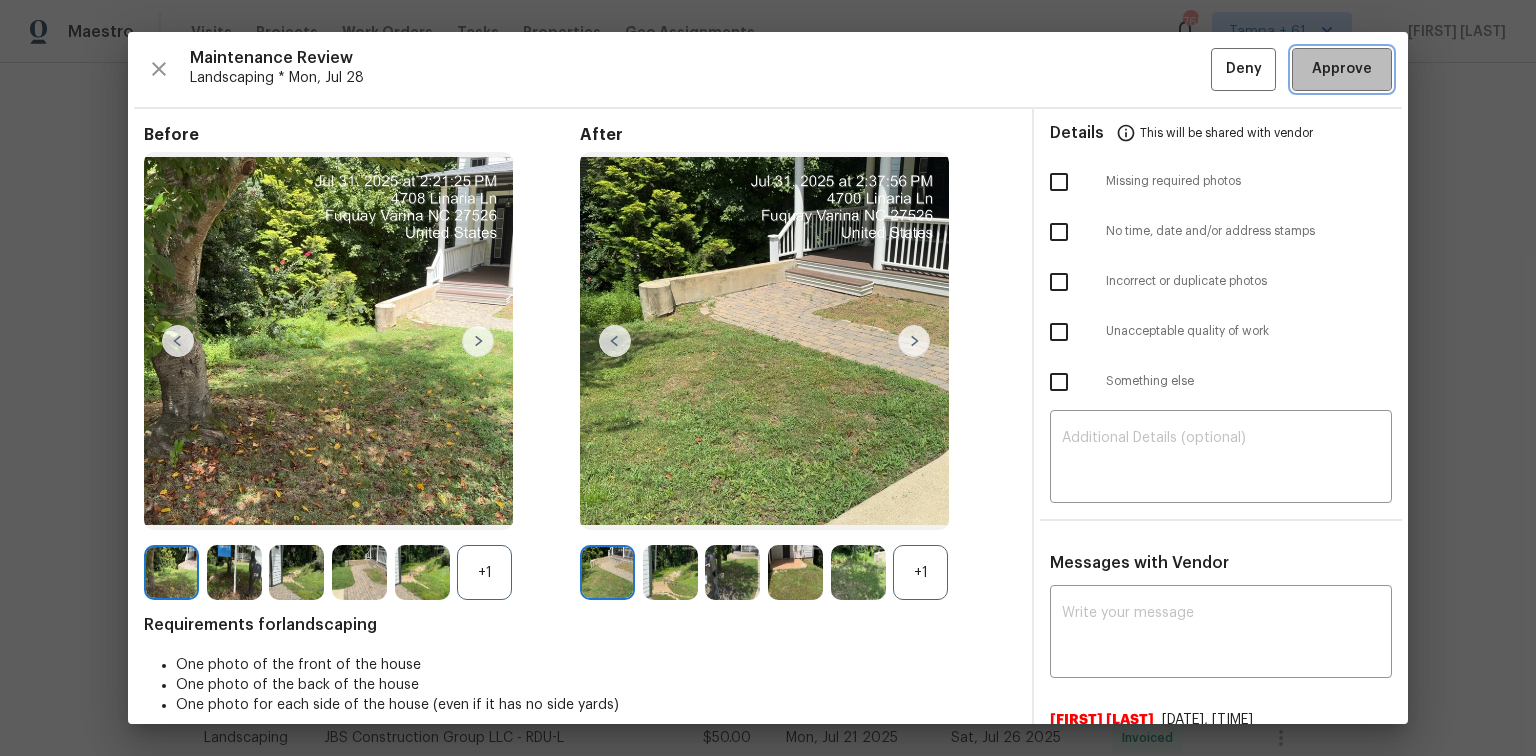 click on "Approve" at bounding box center (1342, 69) 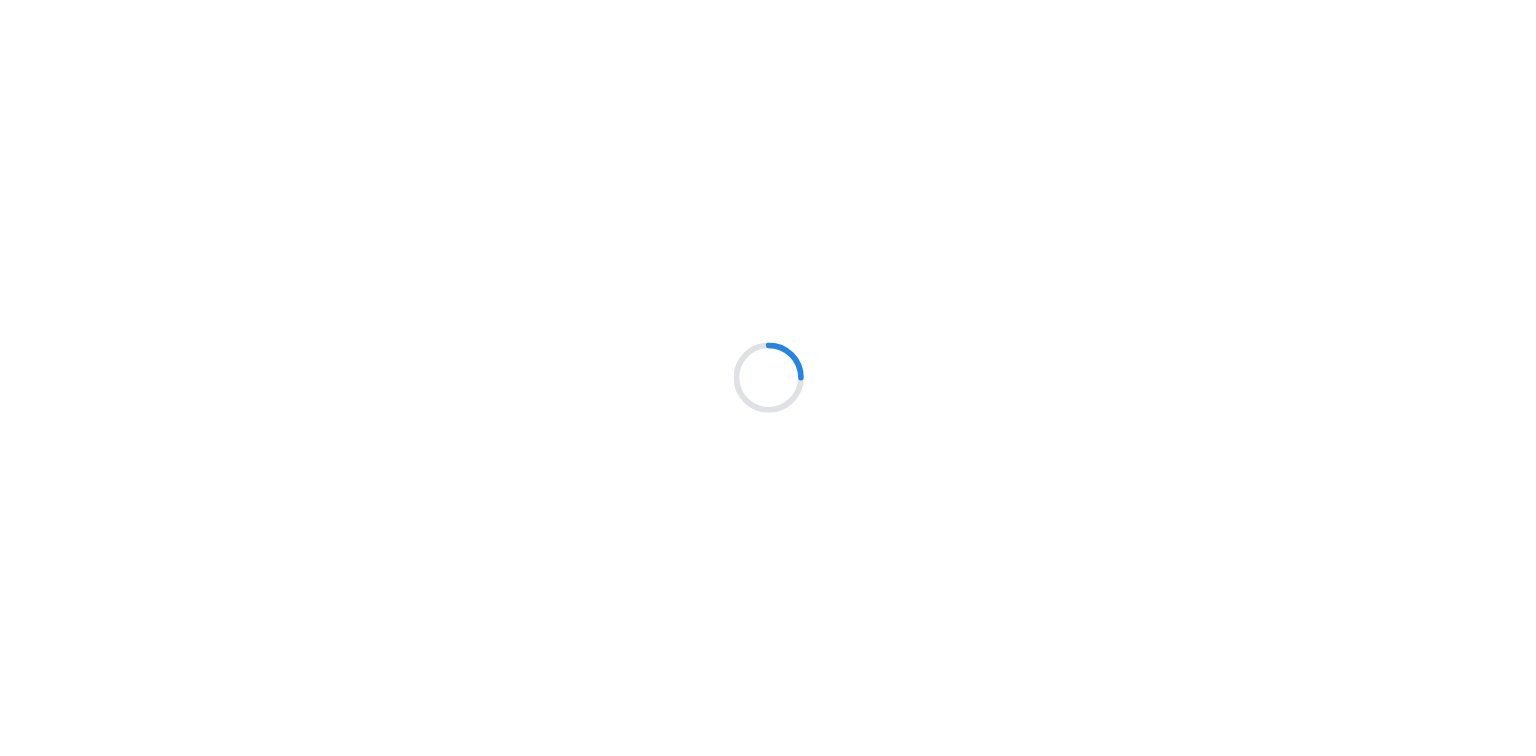 scroll, scrollTop: 0, scrollLeft: 0, axis: both 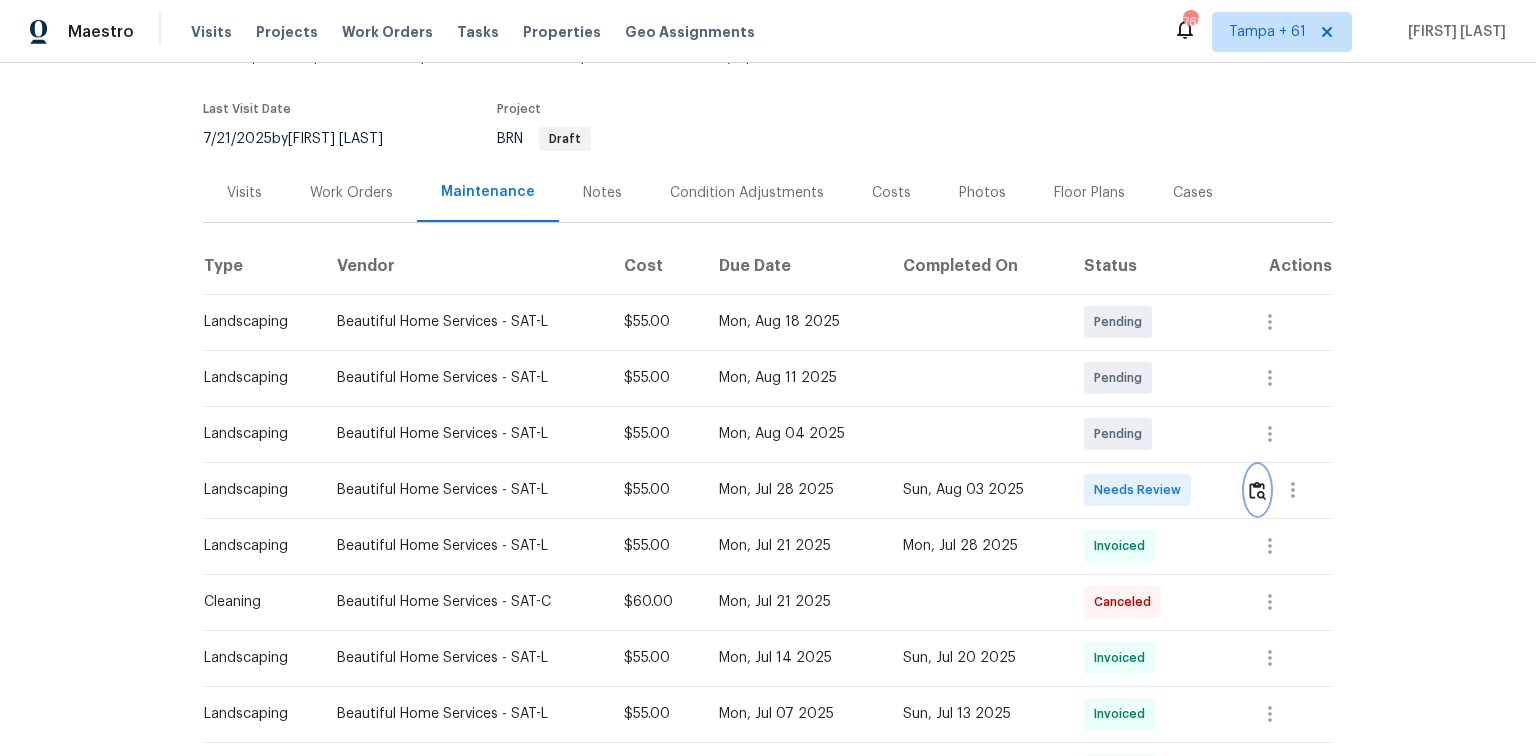 click at bounding box center (1257, 490) 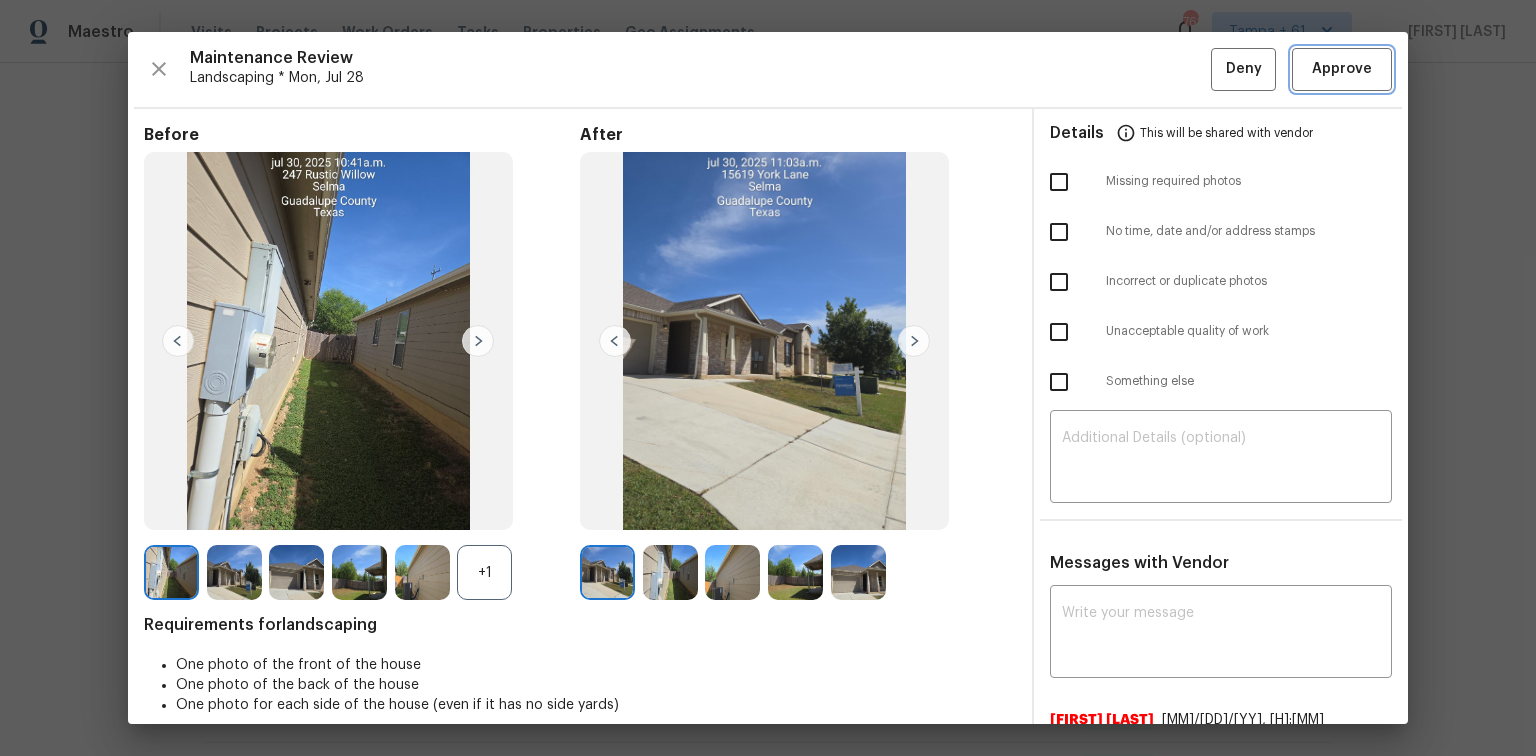 click on "Approve" at bounding box center (1342, 69) 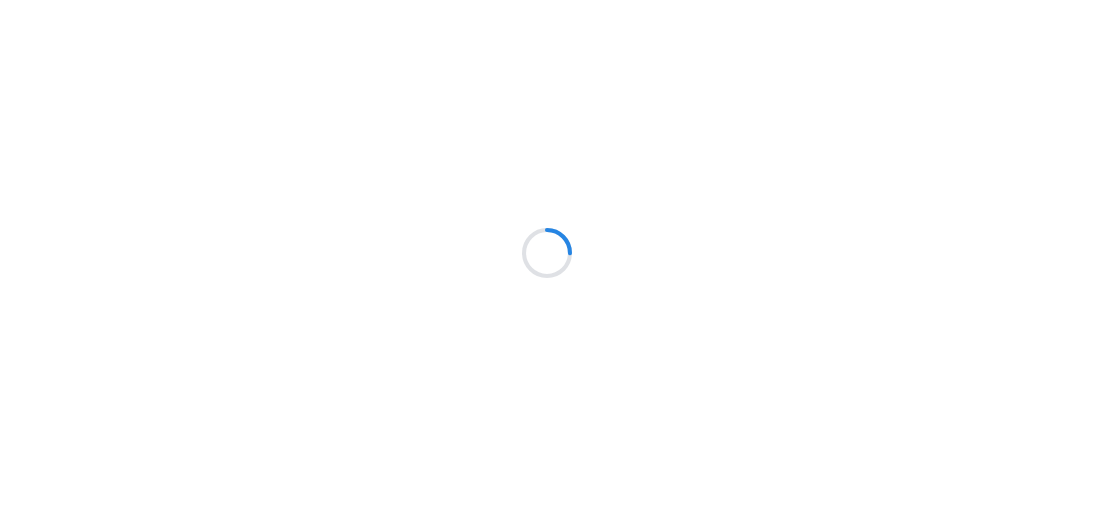 scroll, scrollTop: 0, scrollLeft: 0, axis: both 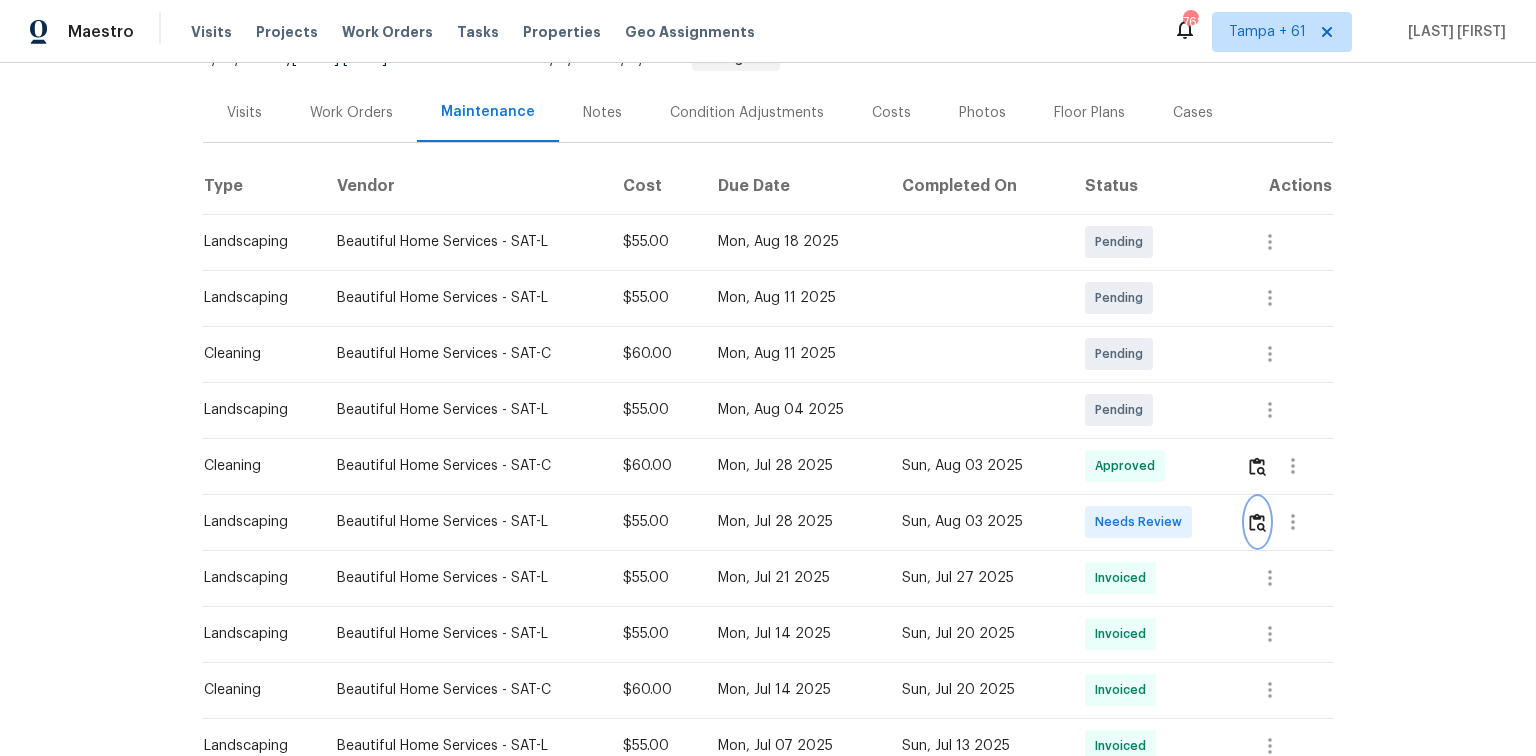click at bounding box center [1257, 522] 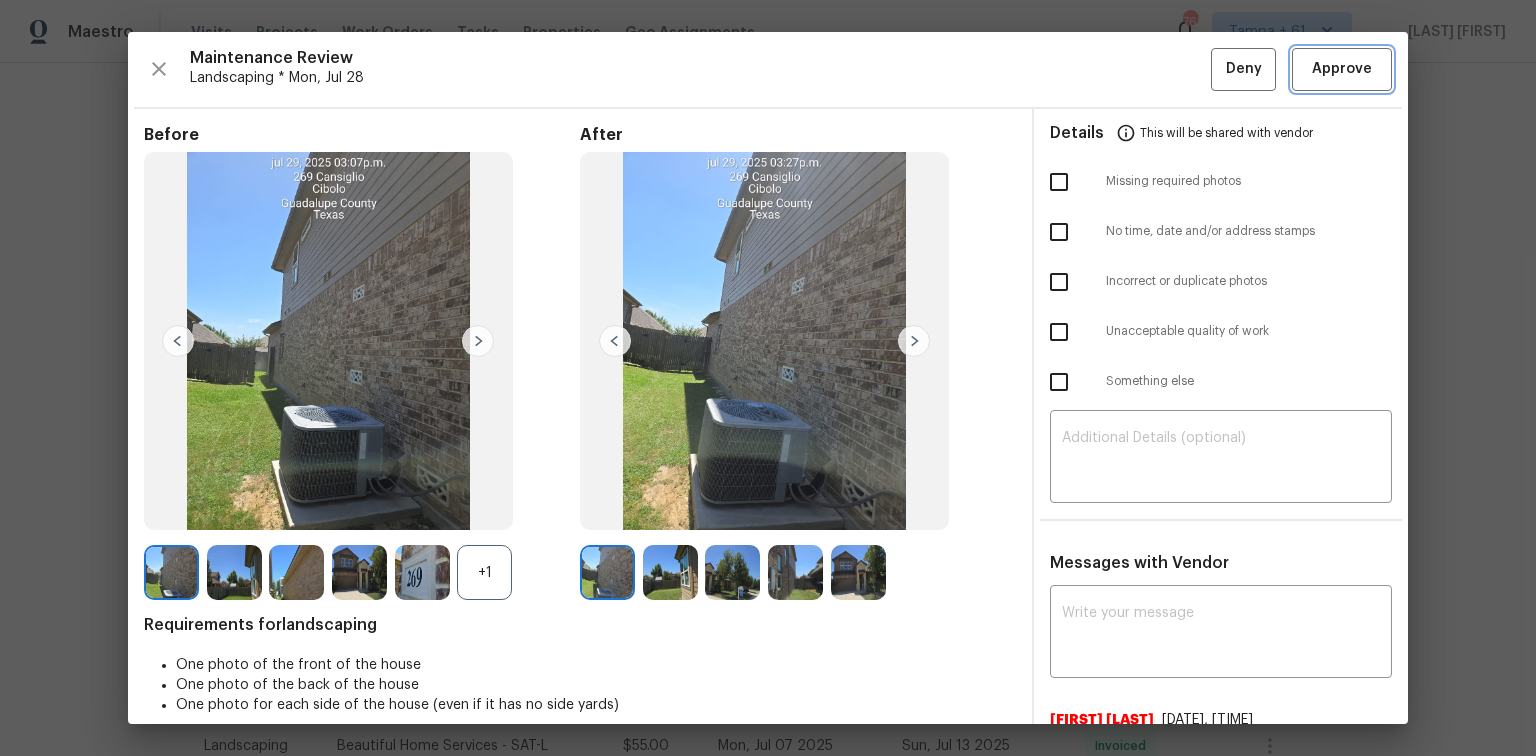 click on "Approve" at bounding box center (1342, 69) 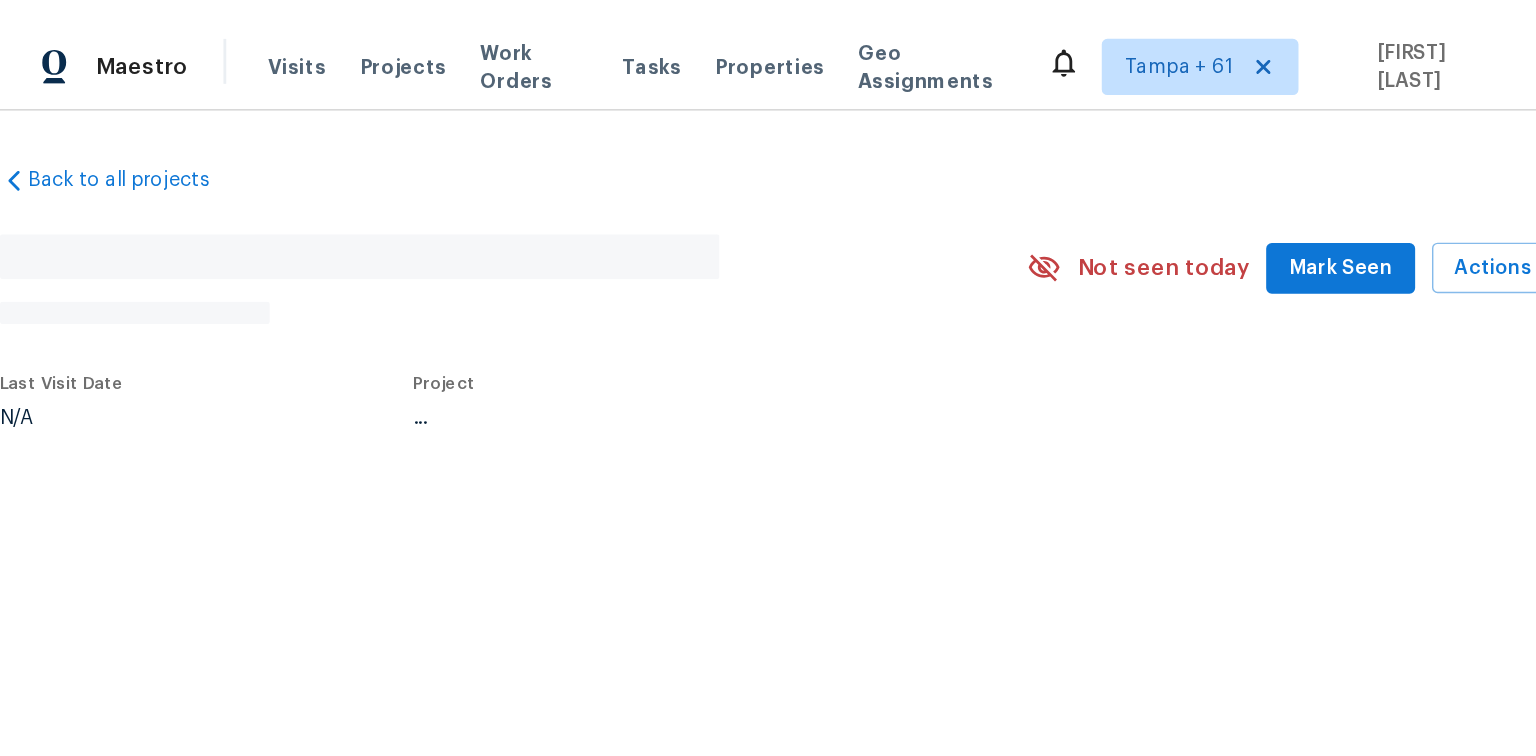 scroll, scrollTop: 0, scrollLeft: 0, axis: both 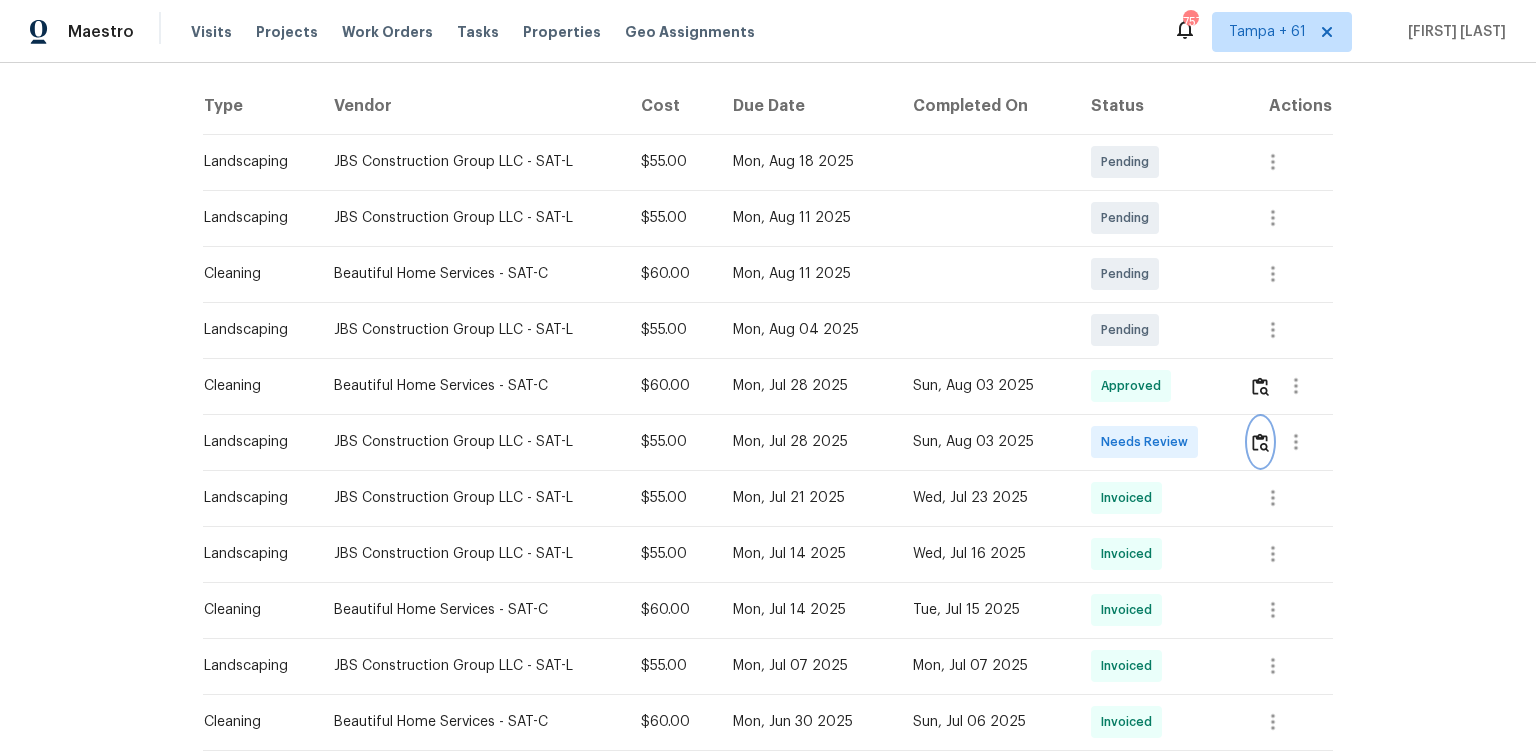 click at bounding box center (1260, 442) 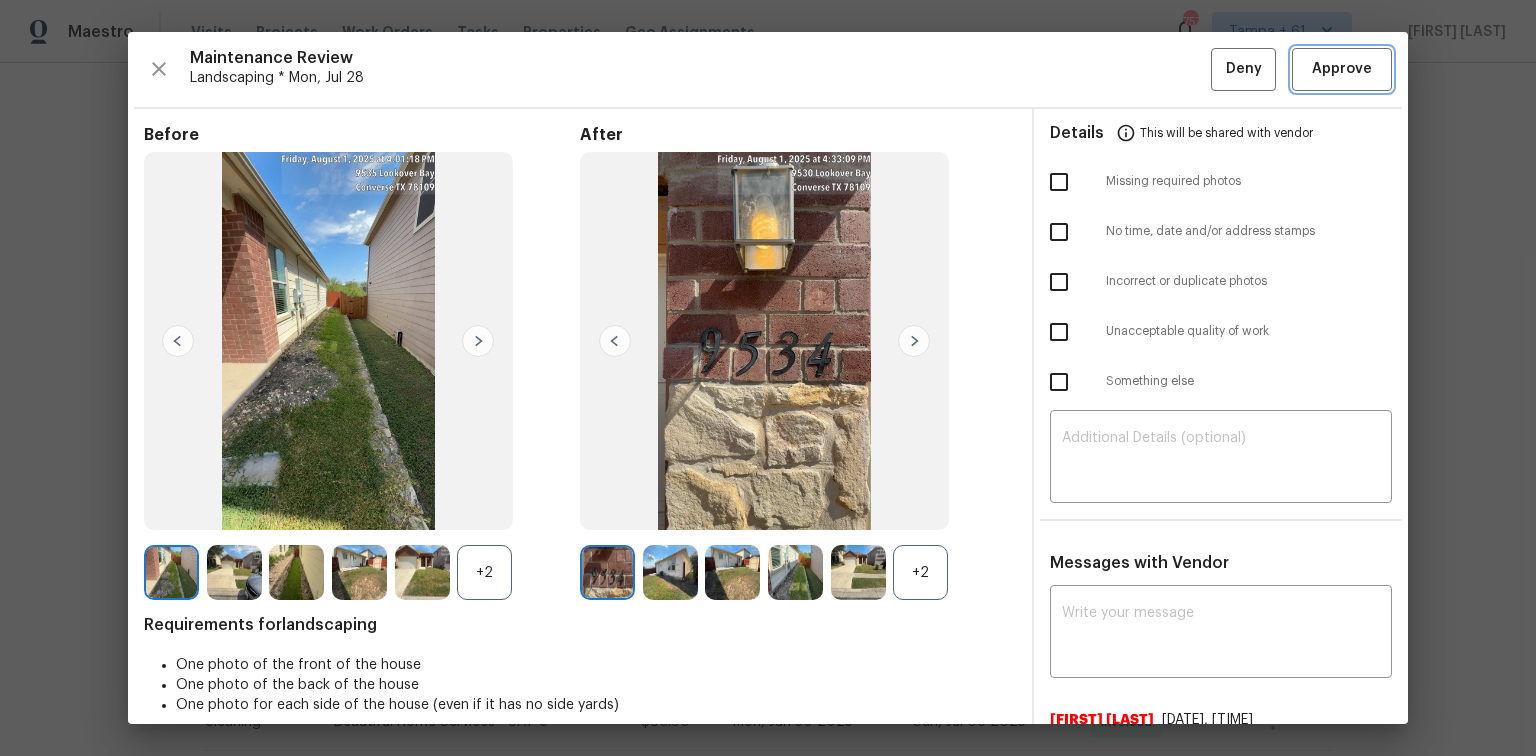 click on "Approve" at bounding box center (1342, 69) 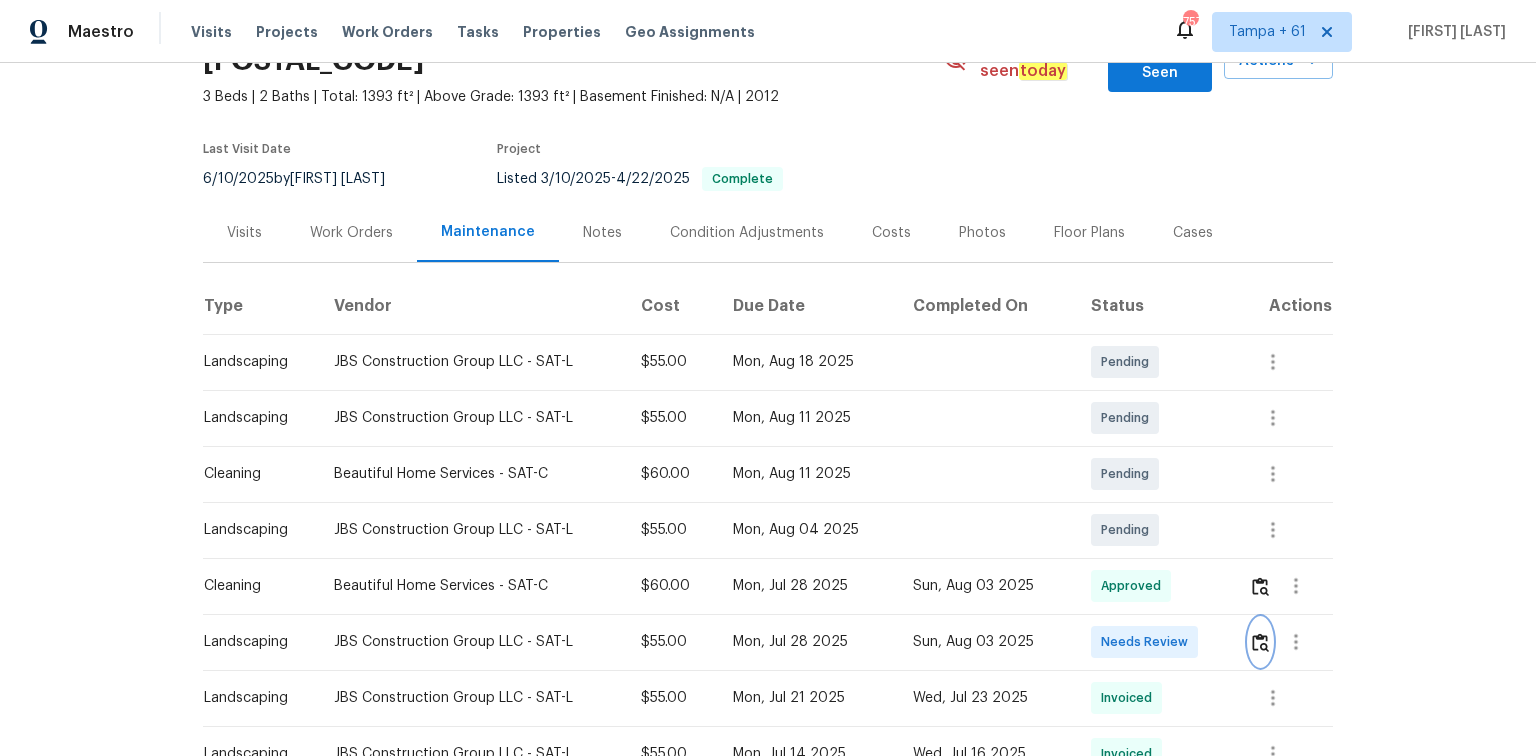 scroll, scrollTop: 0, scrollLeft: 0, axis: both 